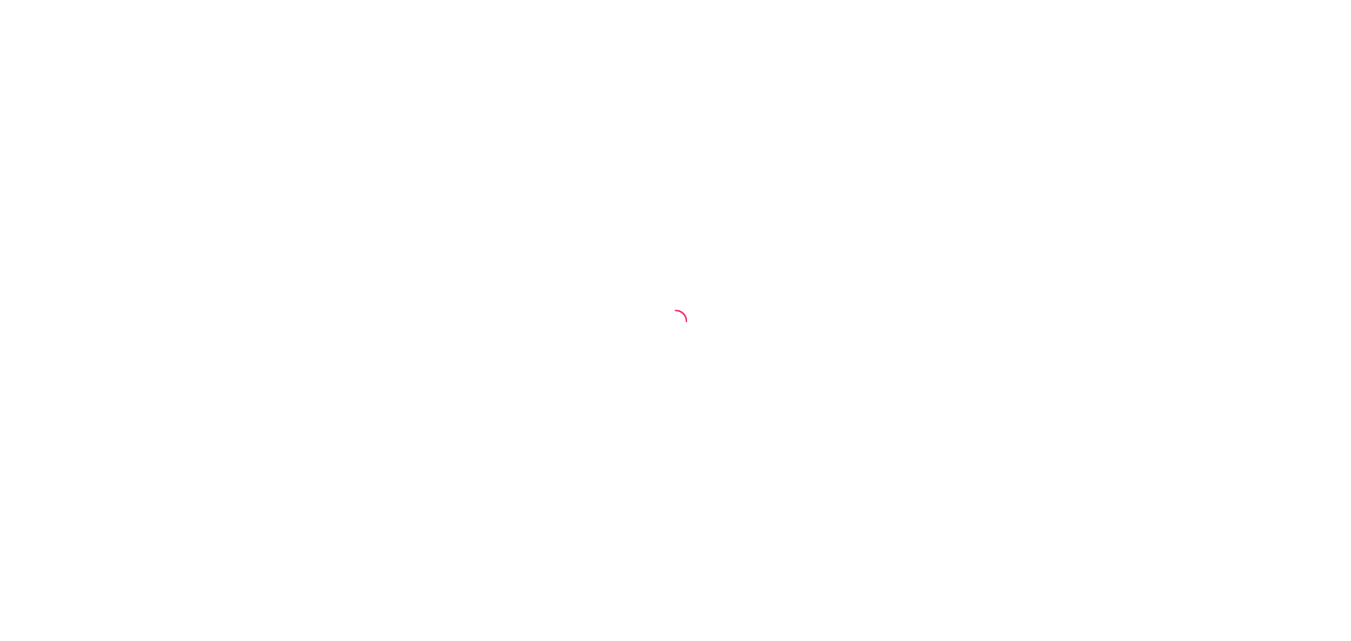 scroll, scrollTop: 0, scrollLeft: 0, axis: both 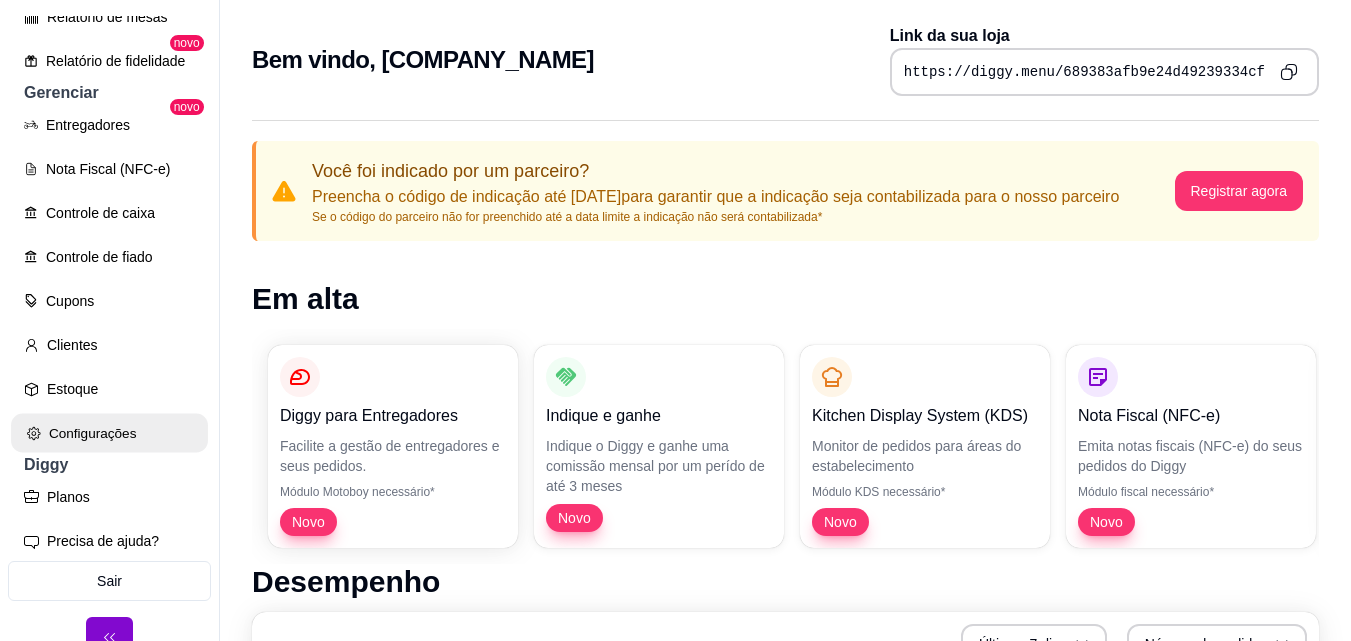 click on "Configurações" at bounding box center (109, 433) 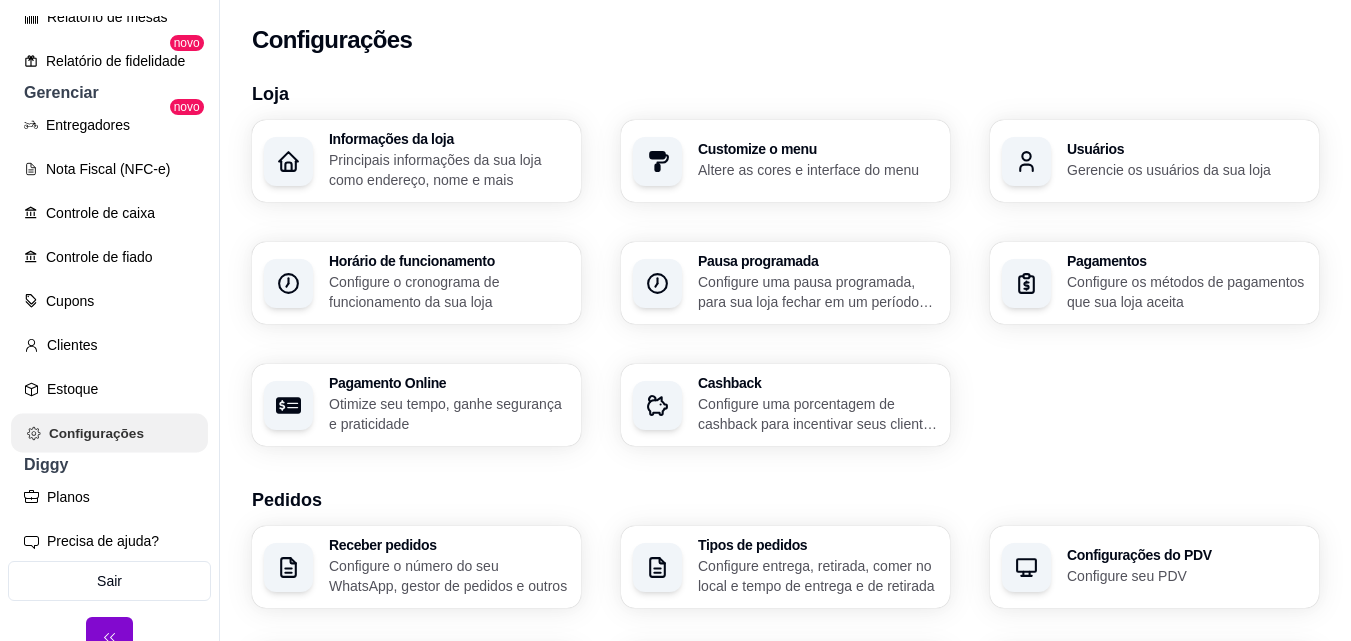 click on "Configurações" at bounding box center (109, 433) 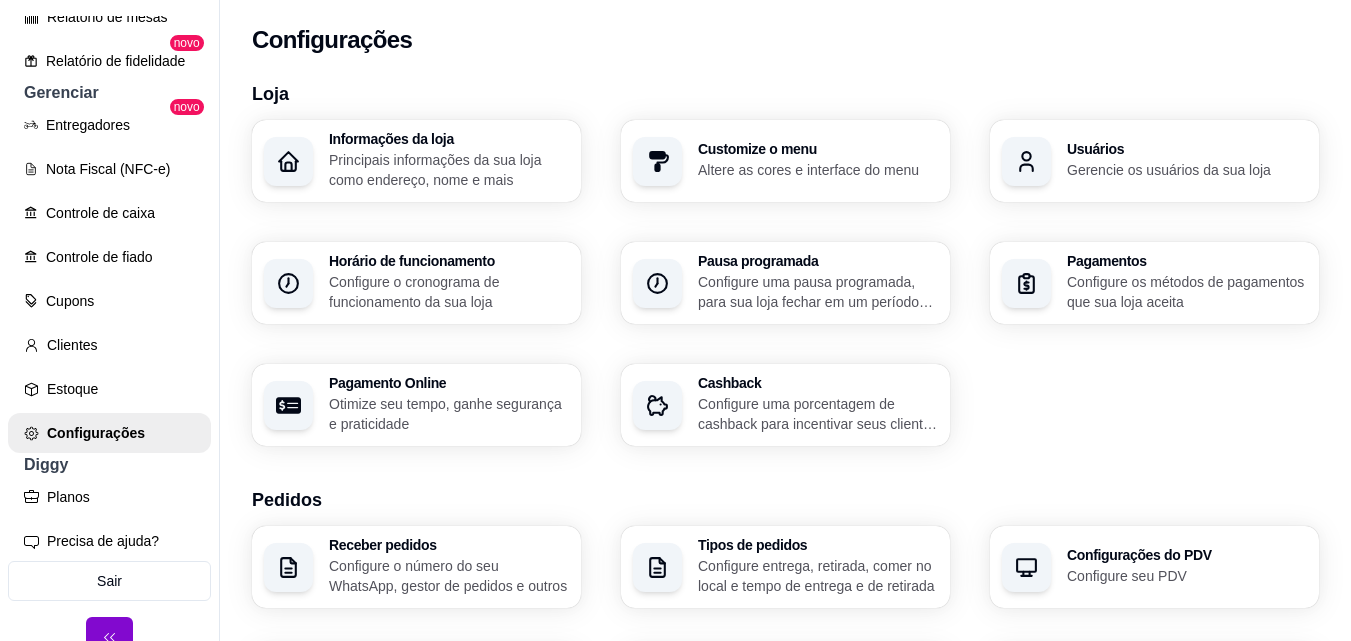 click on "Gerencie os usuários da sua loja" at bounding box center [1187, 170] 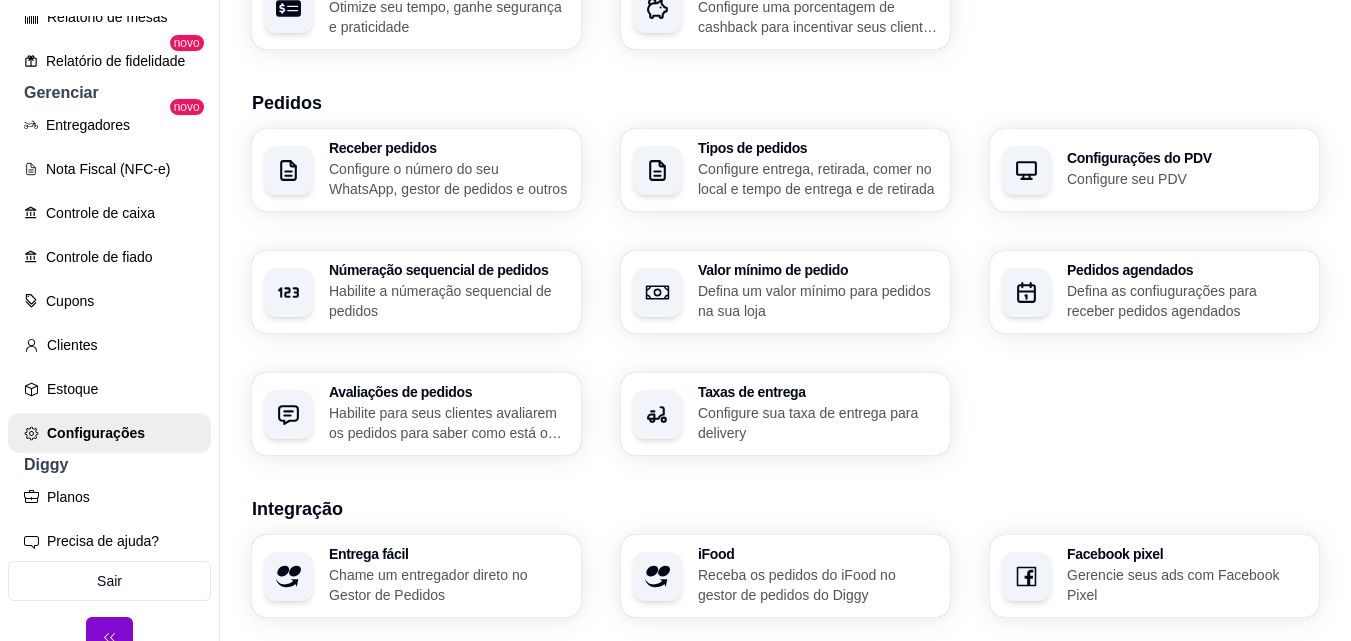 scroll, scrollTop: 400, scrollLeft: 0, axis: vertical 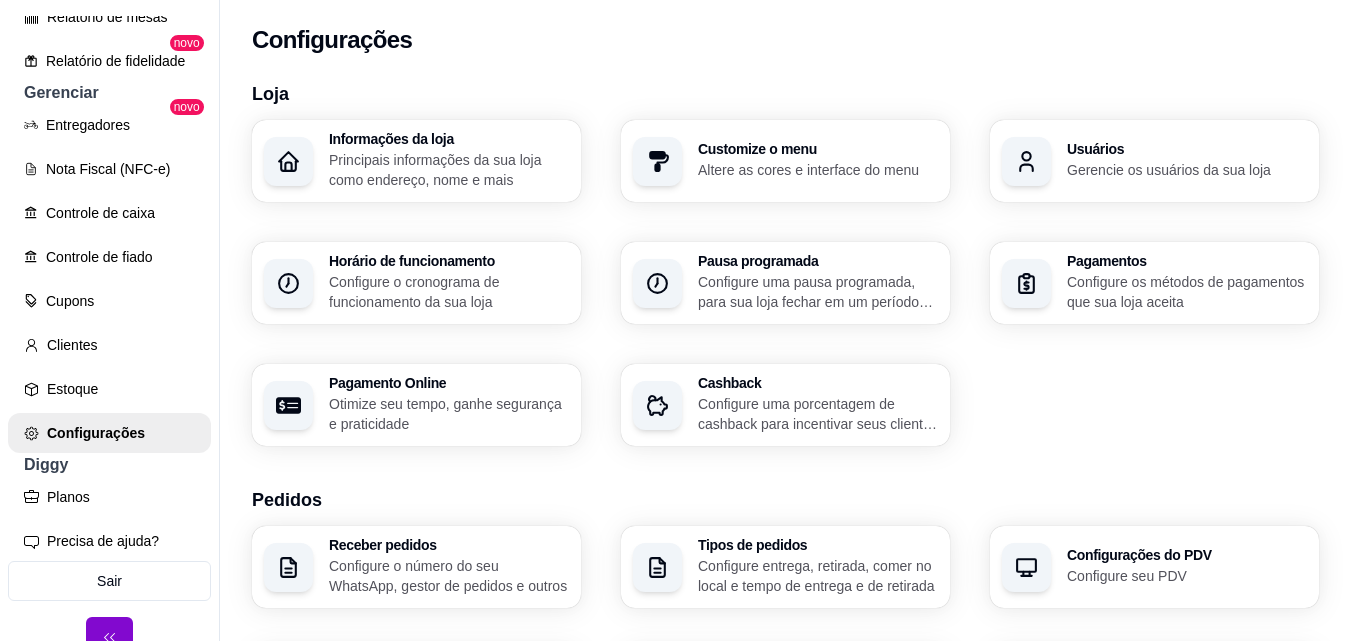 click on "Gerencie os usuários da sua loja" at bounding box center (1187, 170) 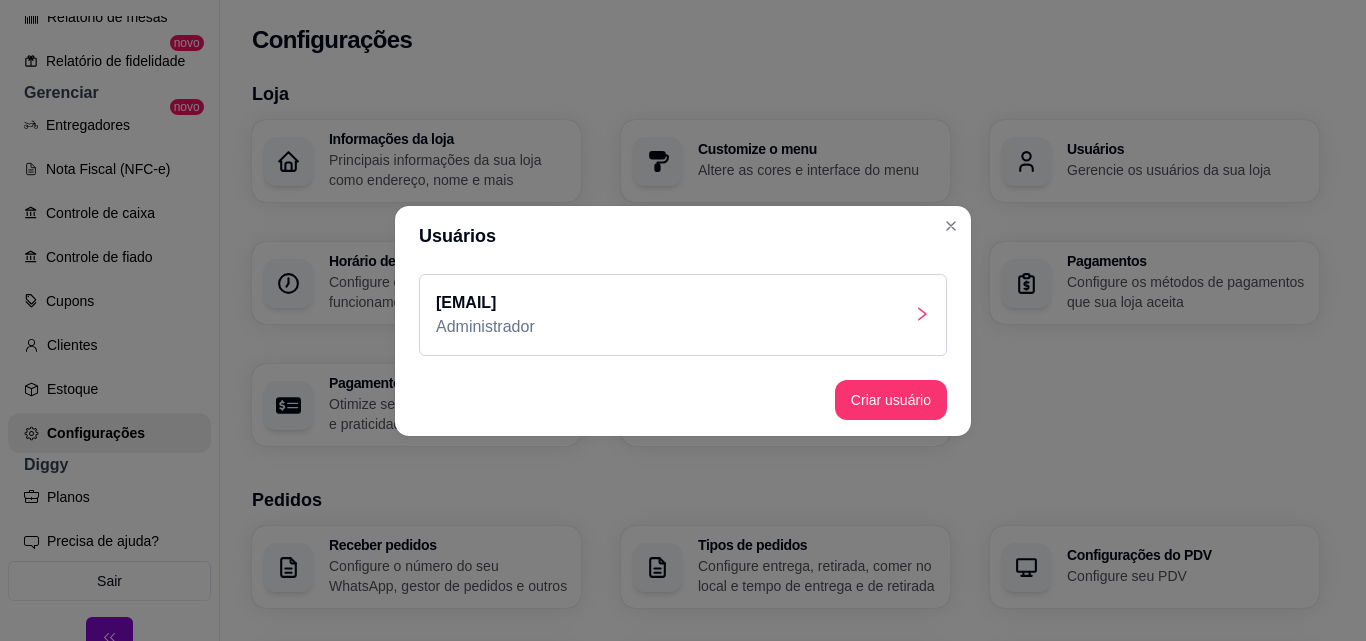 click on "ecovilleavarematheus@gmail.com Administrador" at bounding box center [683, 315] 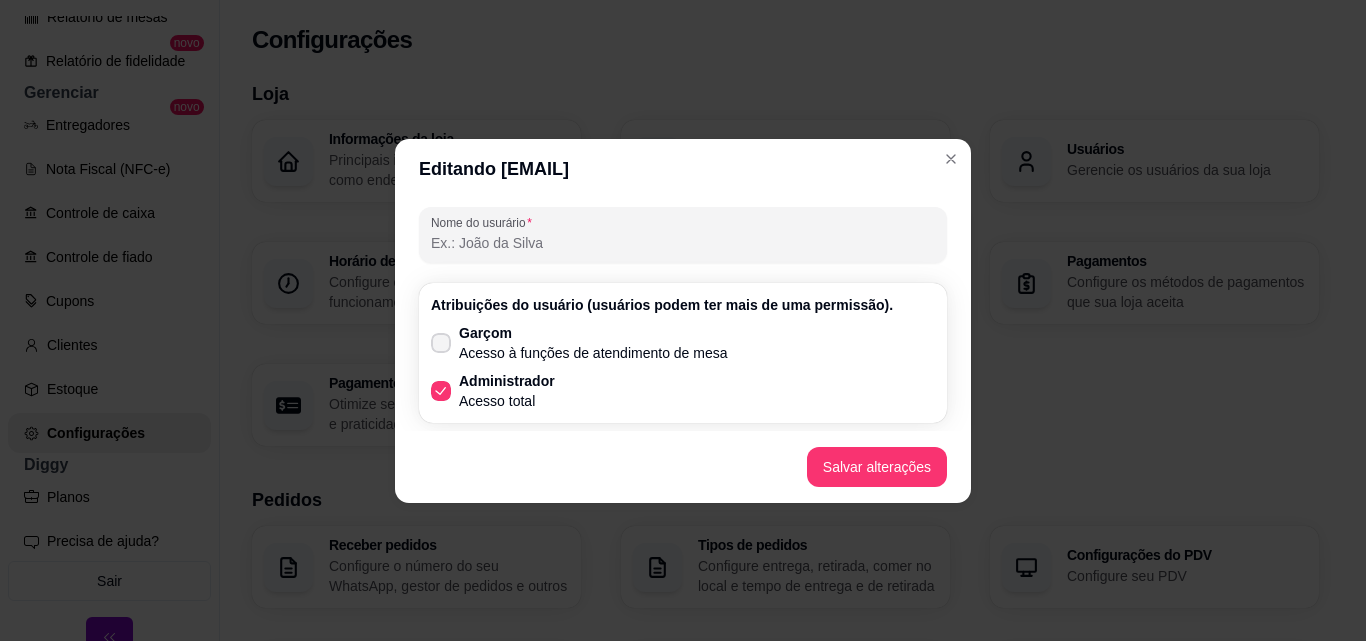 click on "Acesso à funções de atendimento de mesa" at bounding box center [593, 353] 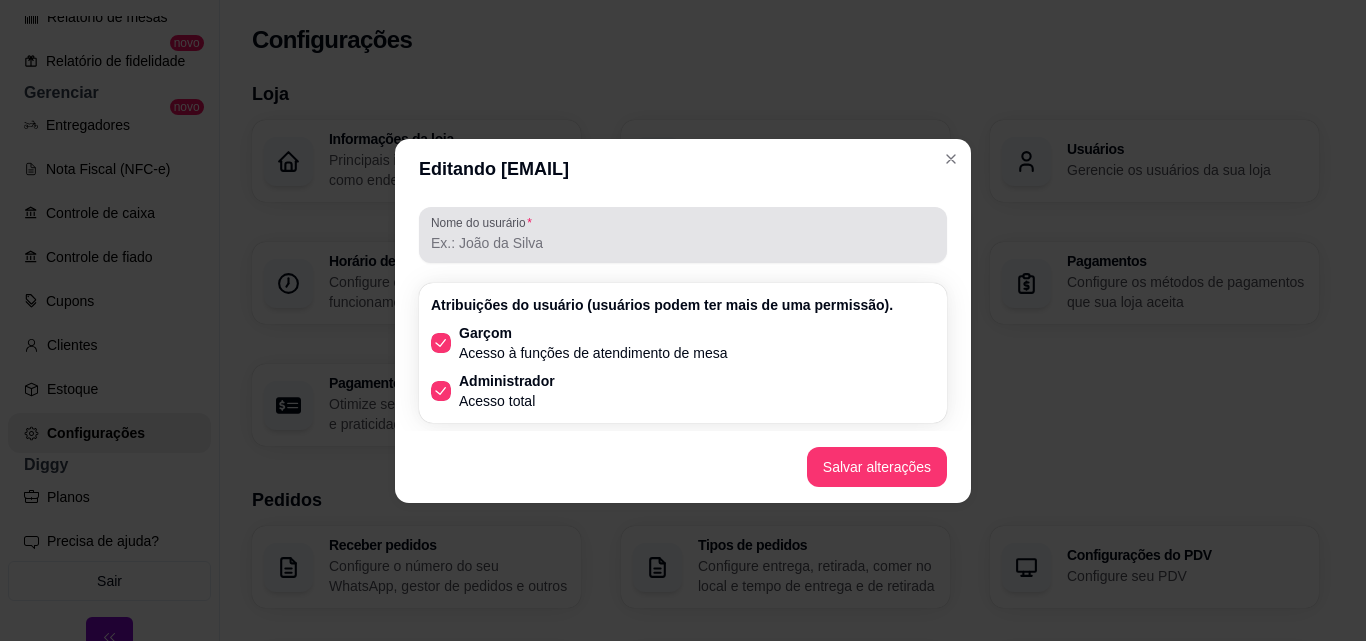 click on "Nome do usurário" at bounding box center [683, 243] 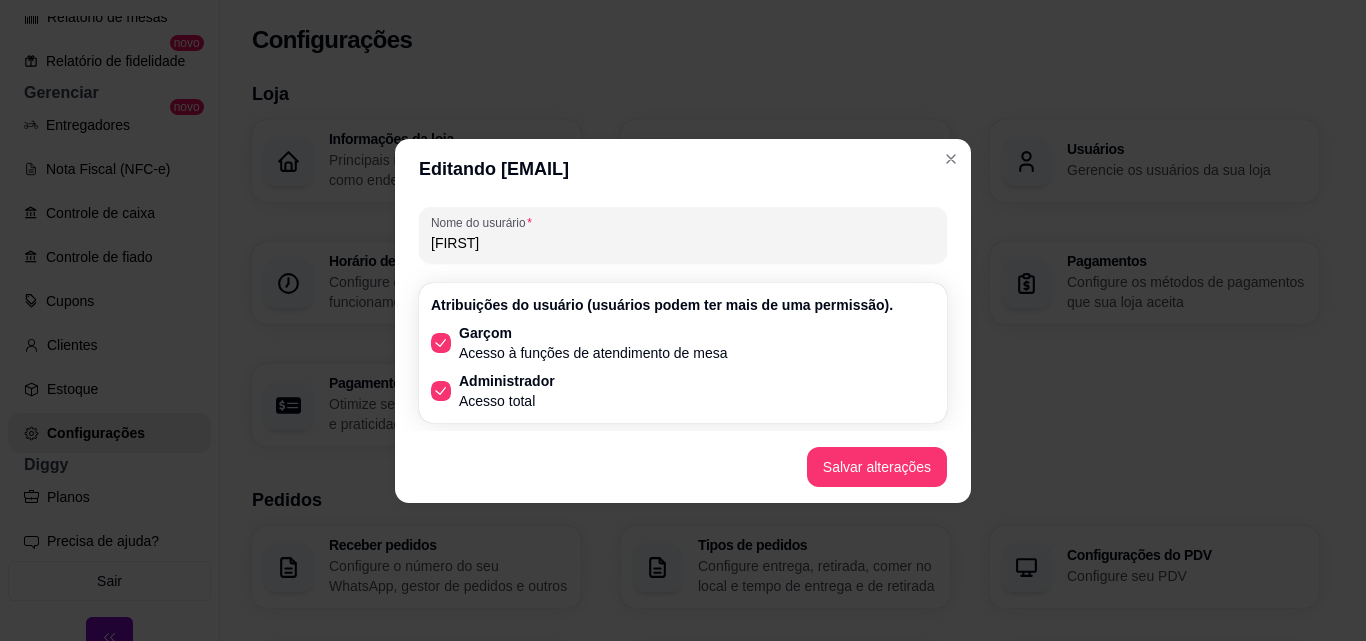 type on "matheus" 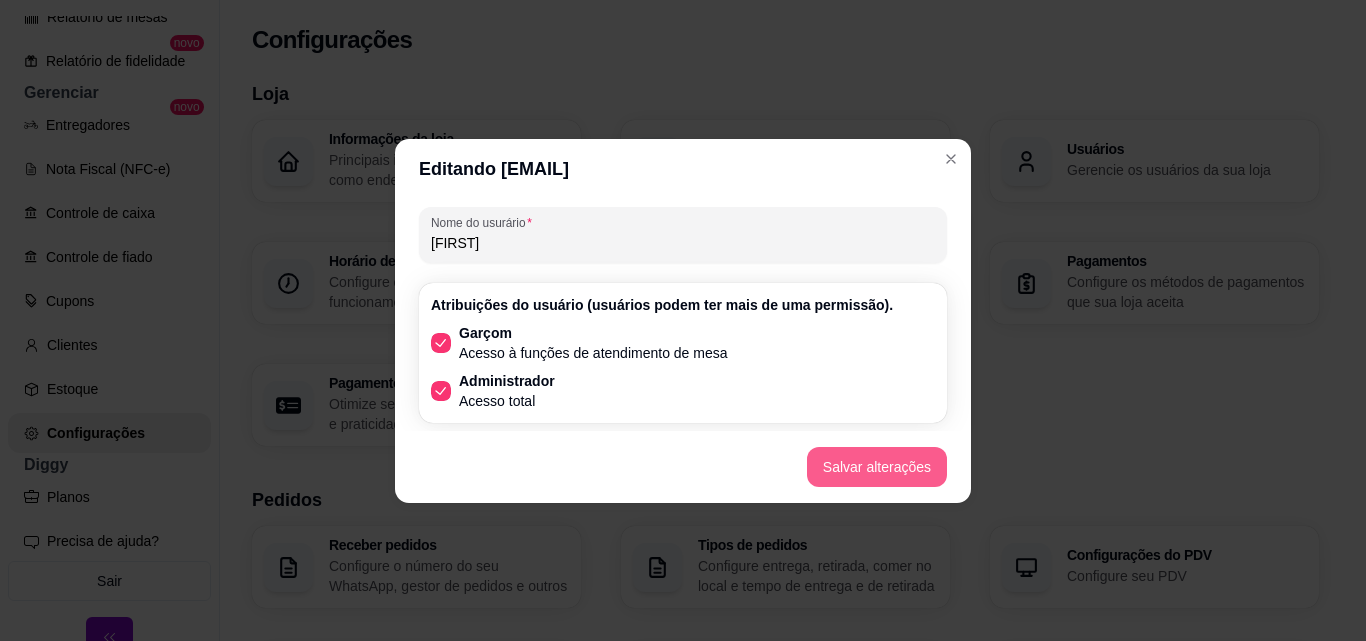 click on "Salvar alterações" at bounding box center [877, 467] 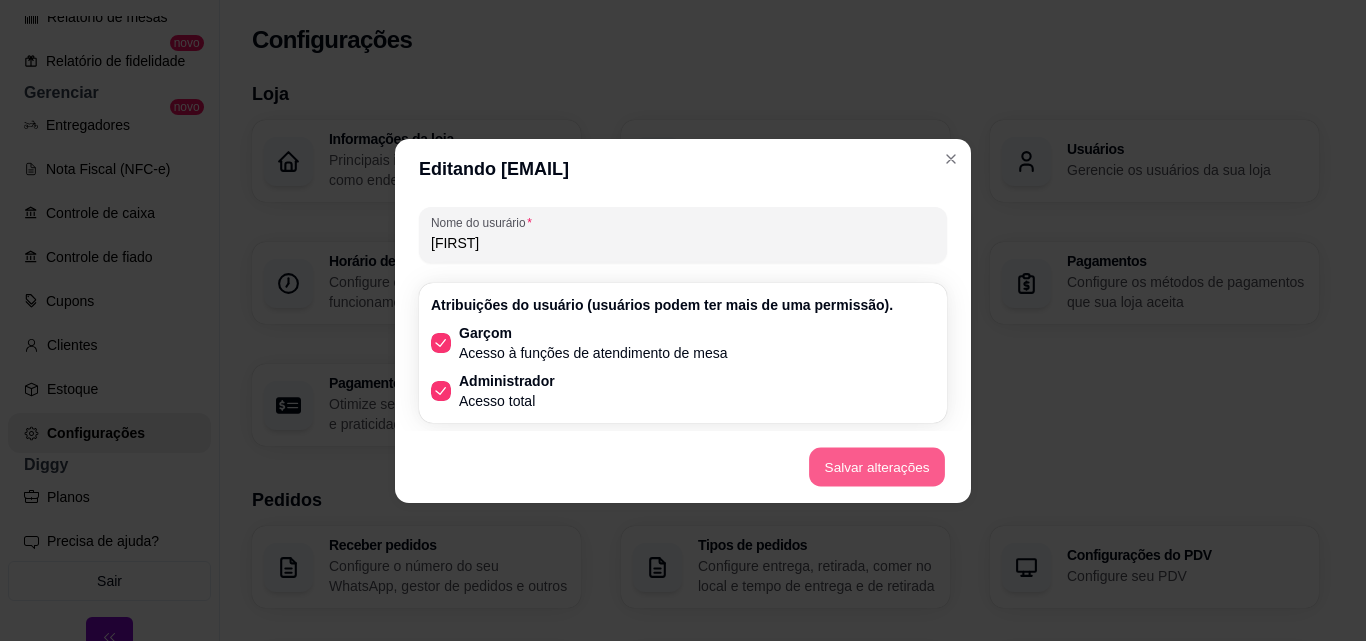 click on "Salvar alterações" at bounding box center [877, 466] 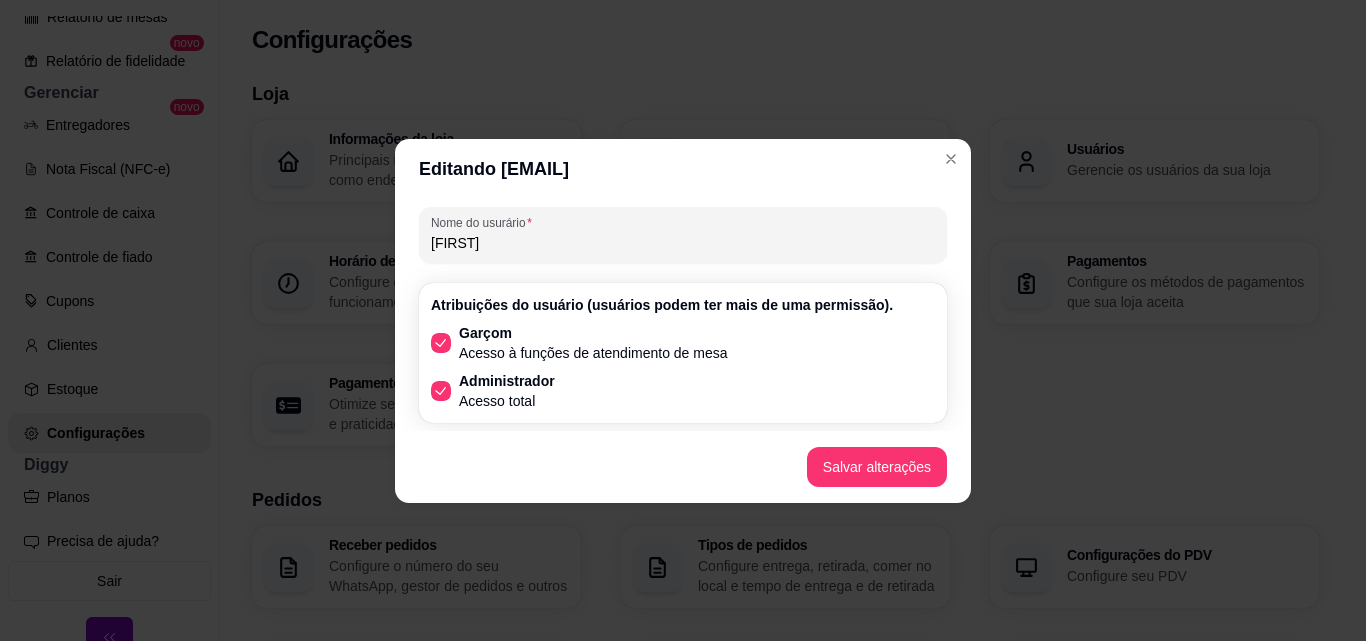 click on "Editando ecovilleavarematheus@gmail.com" at bounding box center [683, 169] 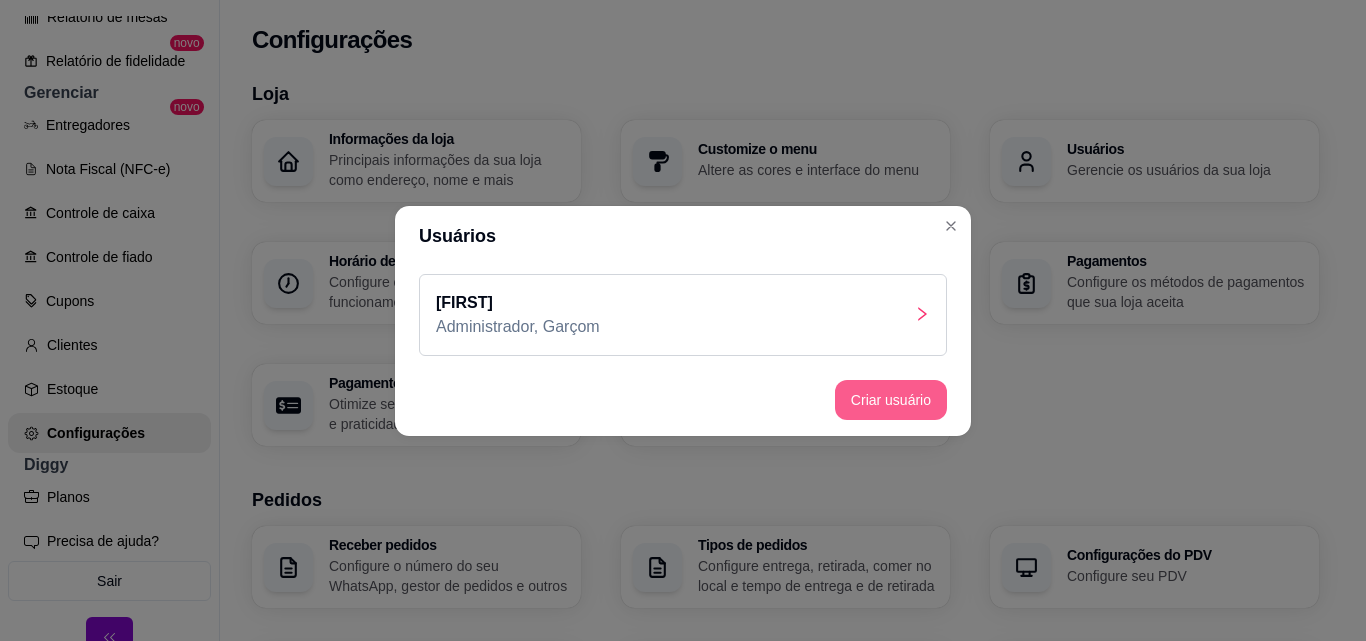 click on "Criar usuário" at bounding box center (891, 400) 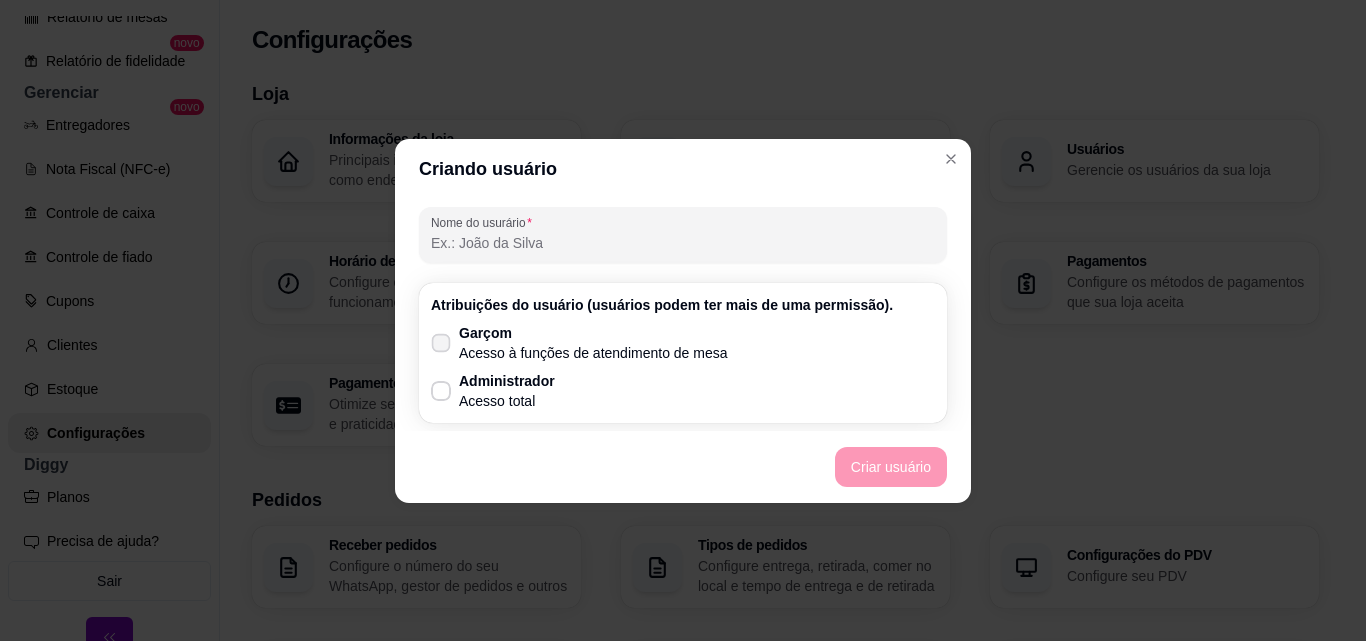 click on "Acesso à funções de atendimento de mesa" at bounding box center [593, 353] 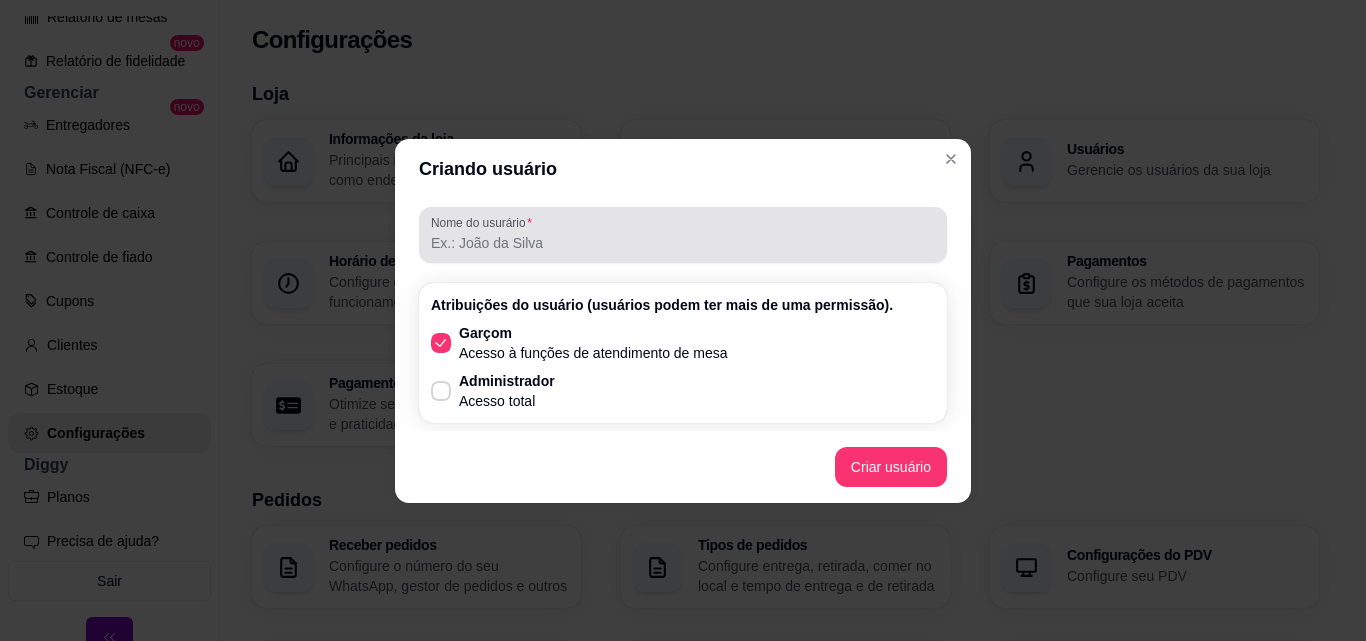 click on "Nome do usurário" at bounding box center (683, 243) 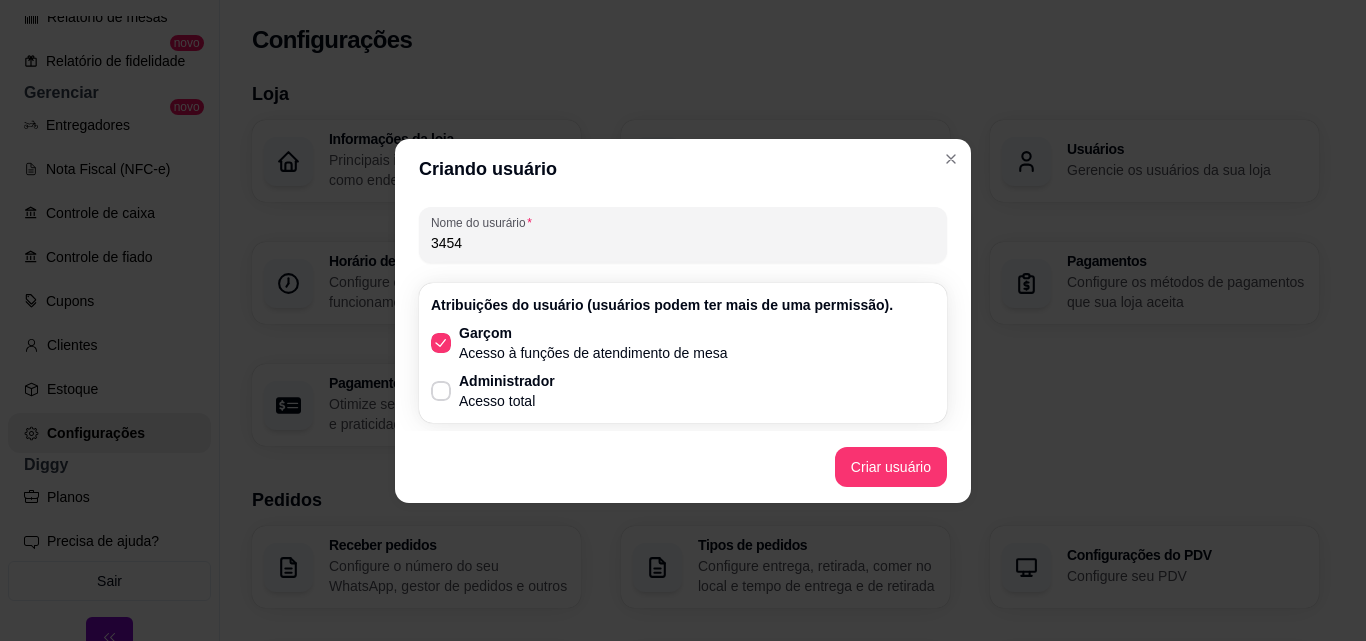 type on "3454" 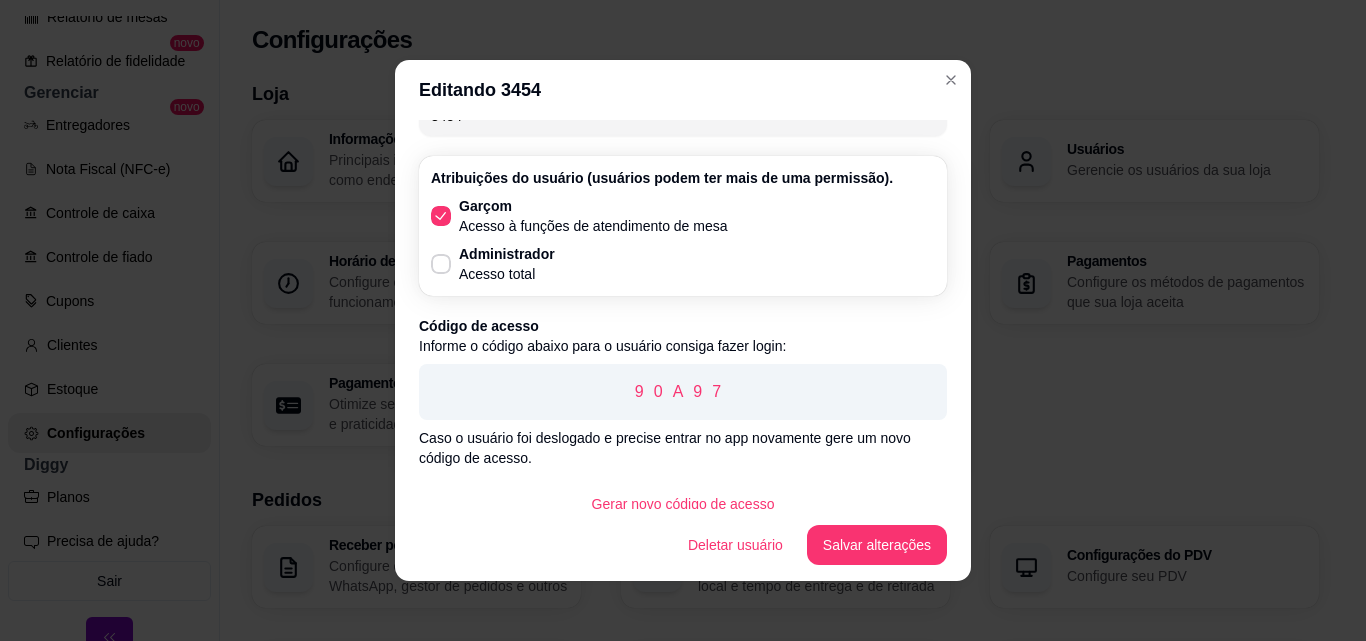 scroll, scrollTop: 71, scrollLeft: 0, axis: vertical 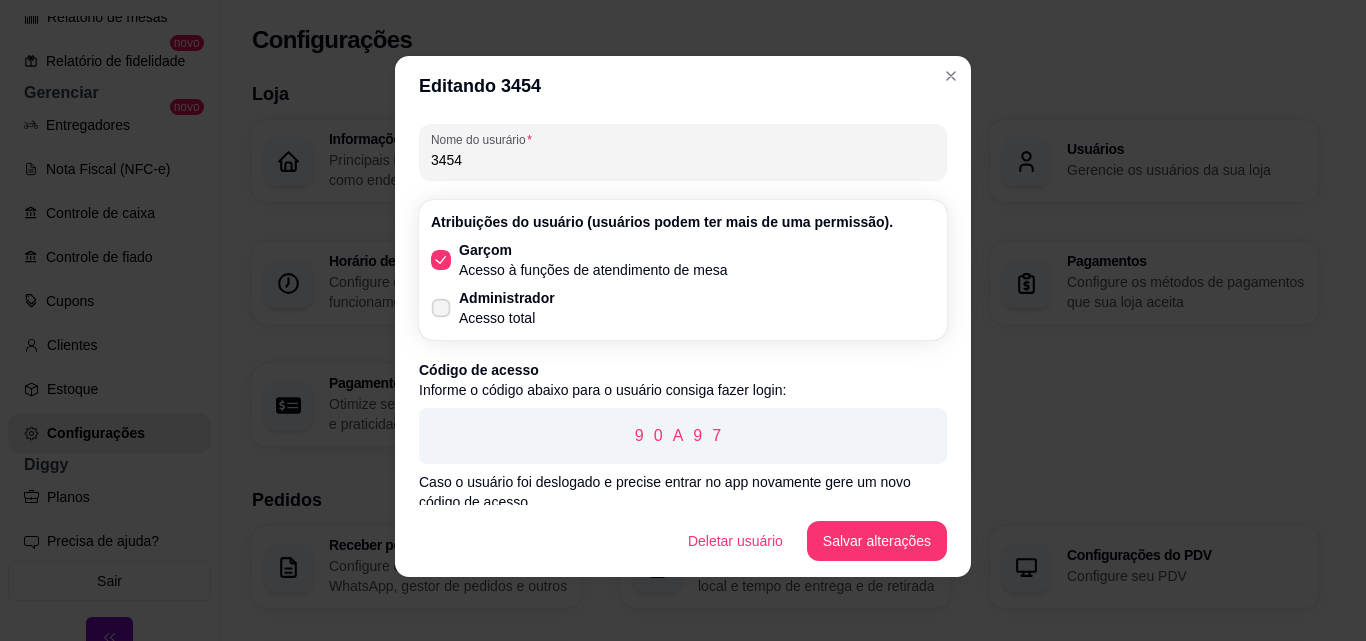 click on "Administrador" at bounding box center [507, 298] 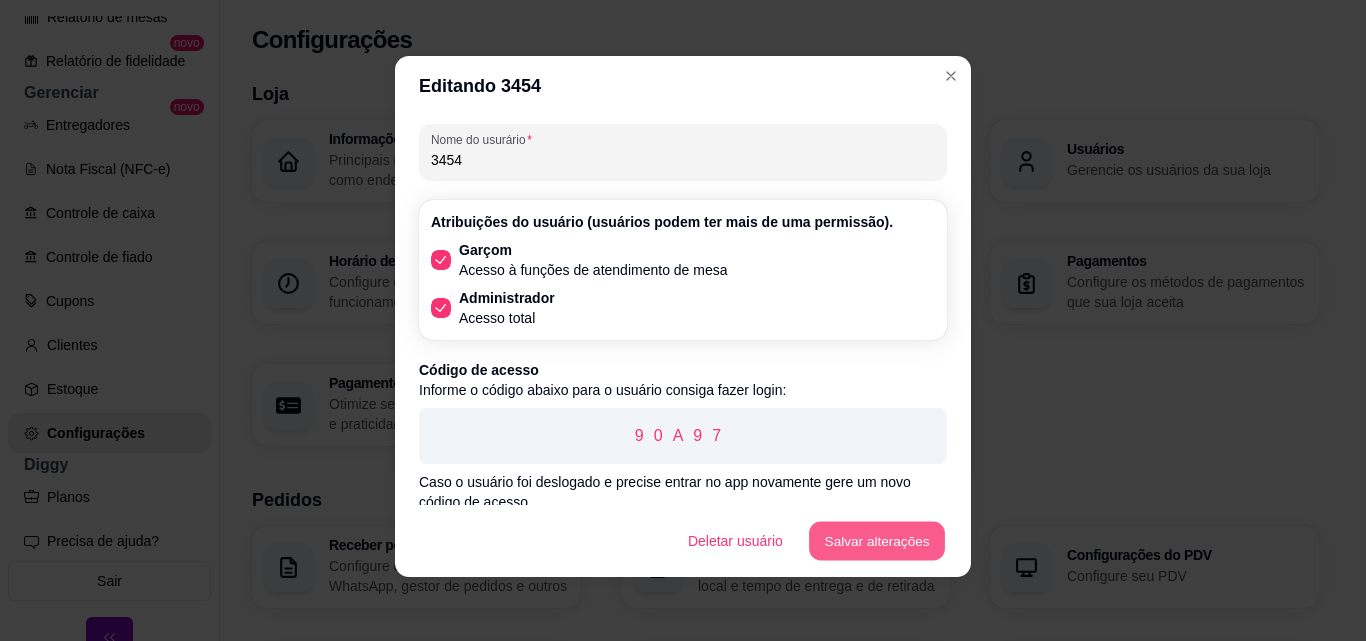 click on "Salvar alterações" at bounding box center [877, 541] 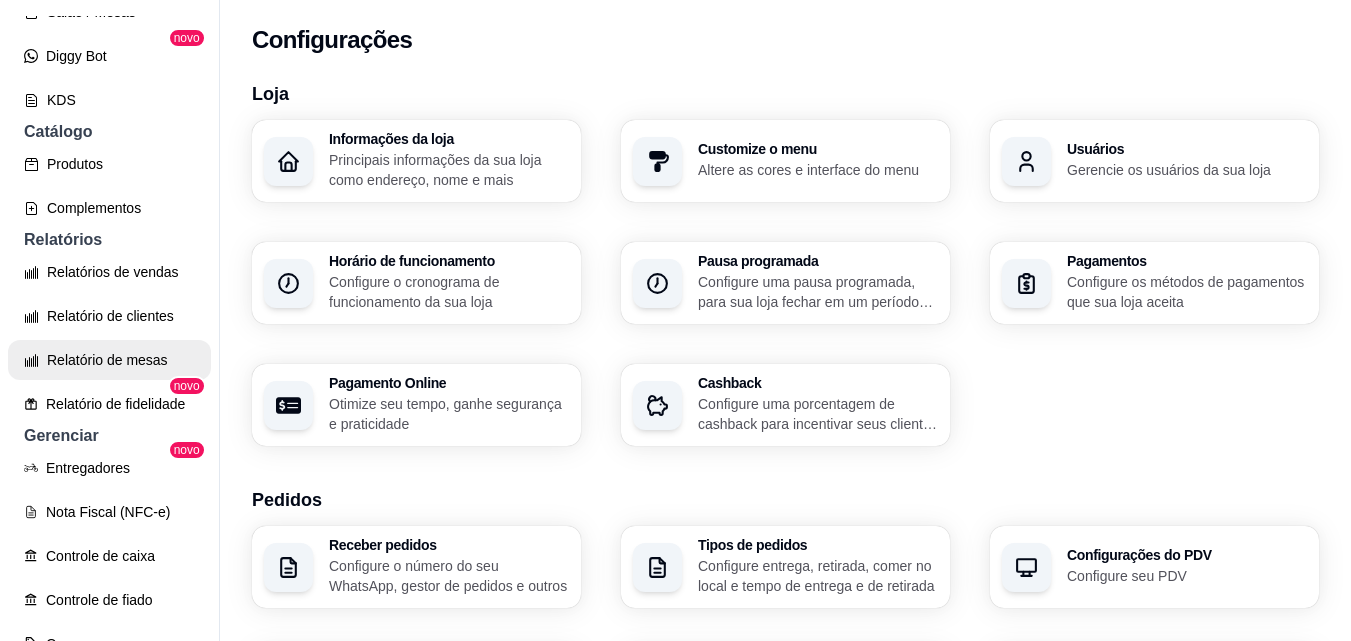 scroll, scrollTop: 0, scrollLeft: 0, axis: both 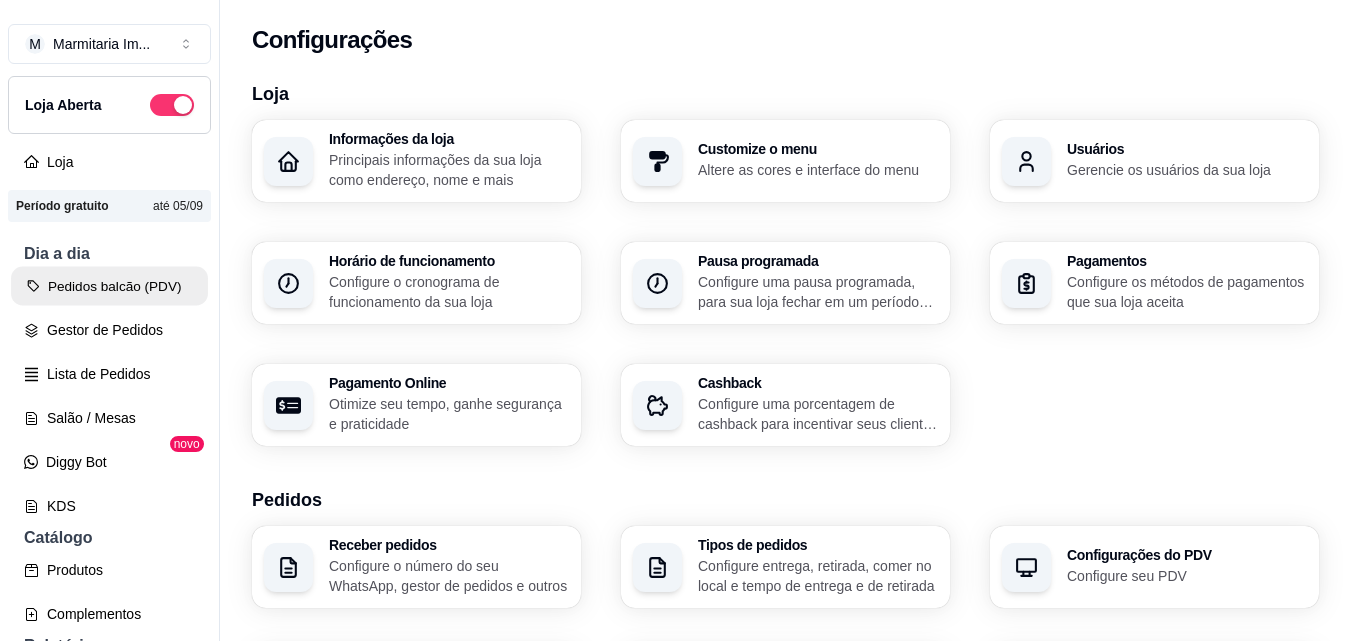 click on "Pedidos balcão (PDV)" at bounding box center [109, 286] 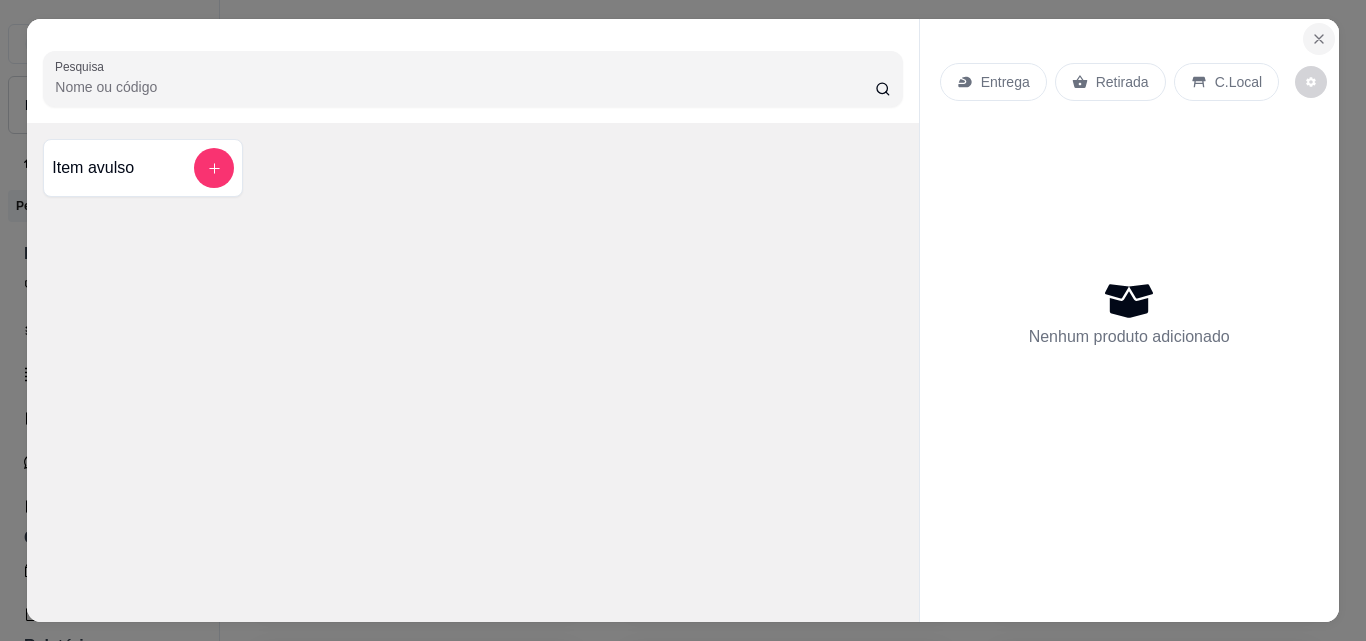 click 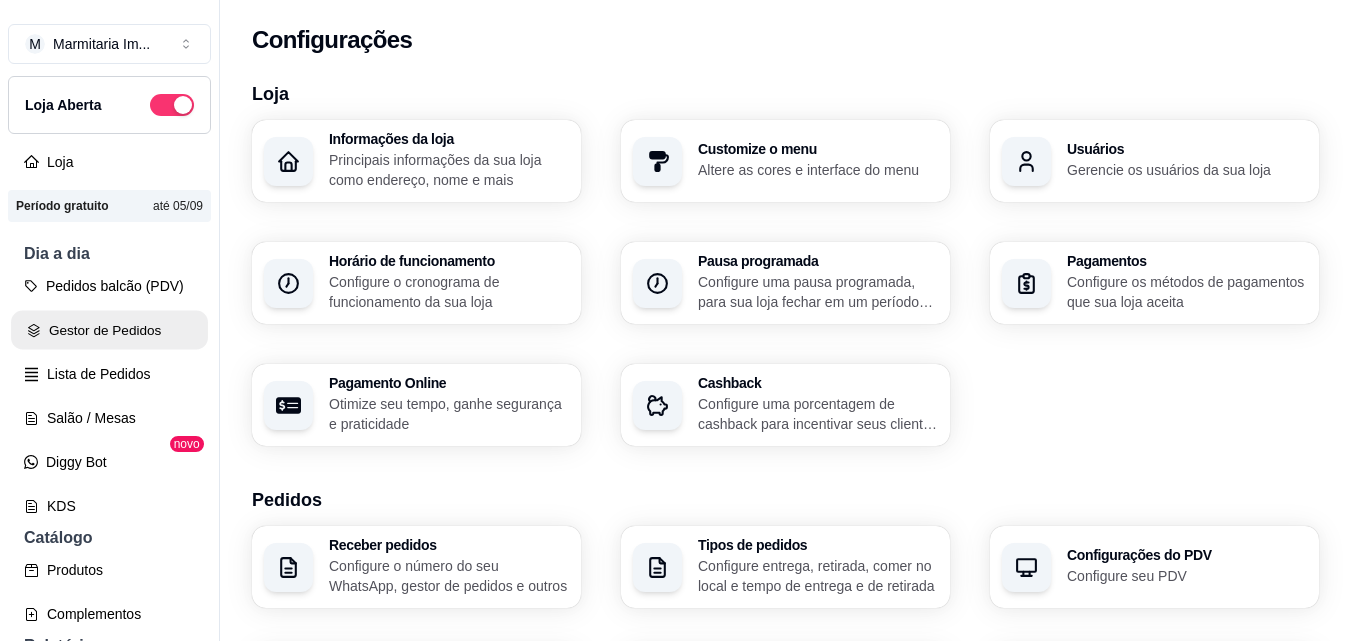 click on "Gestor de Pedidos" at bounding box center (109, 330) 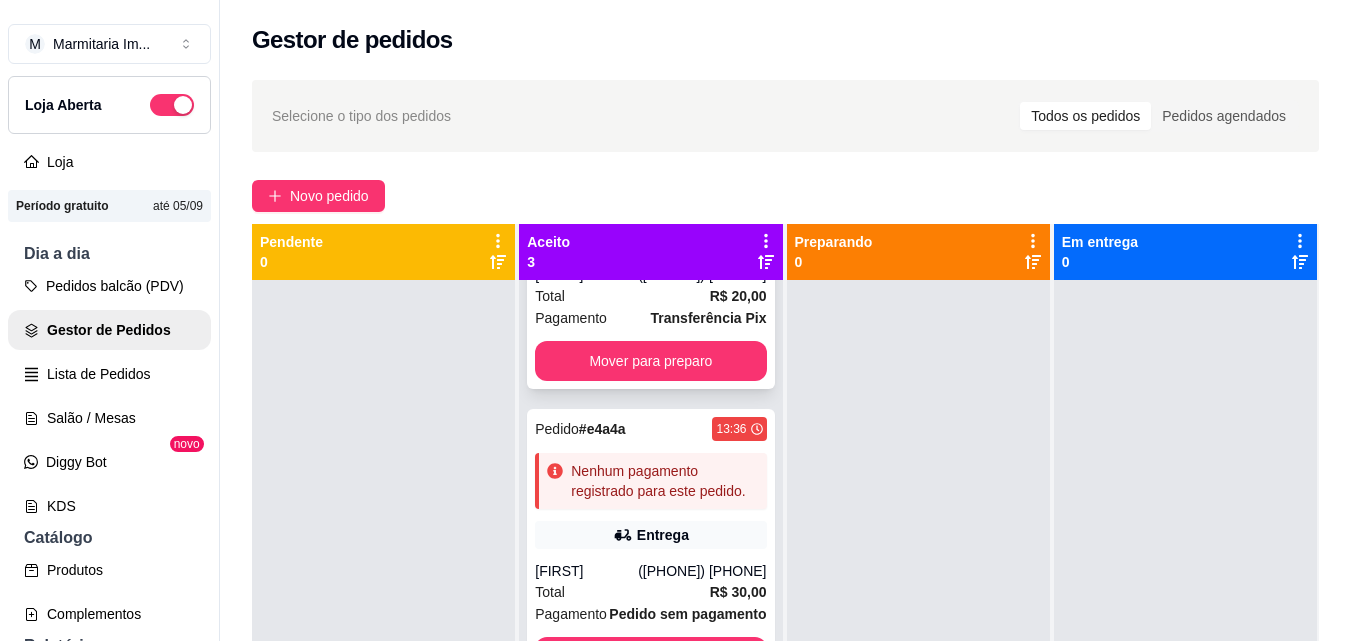 scroll, scrollTop: 283, scrollLeft: 0, axis: vertical 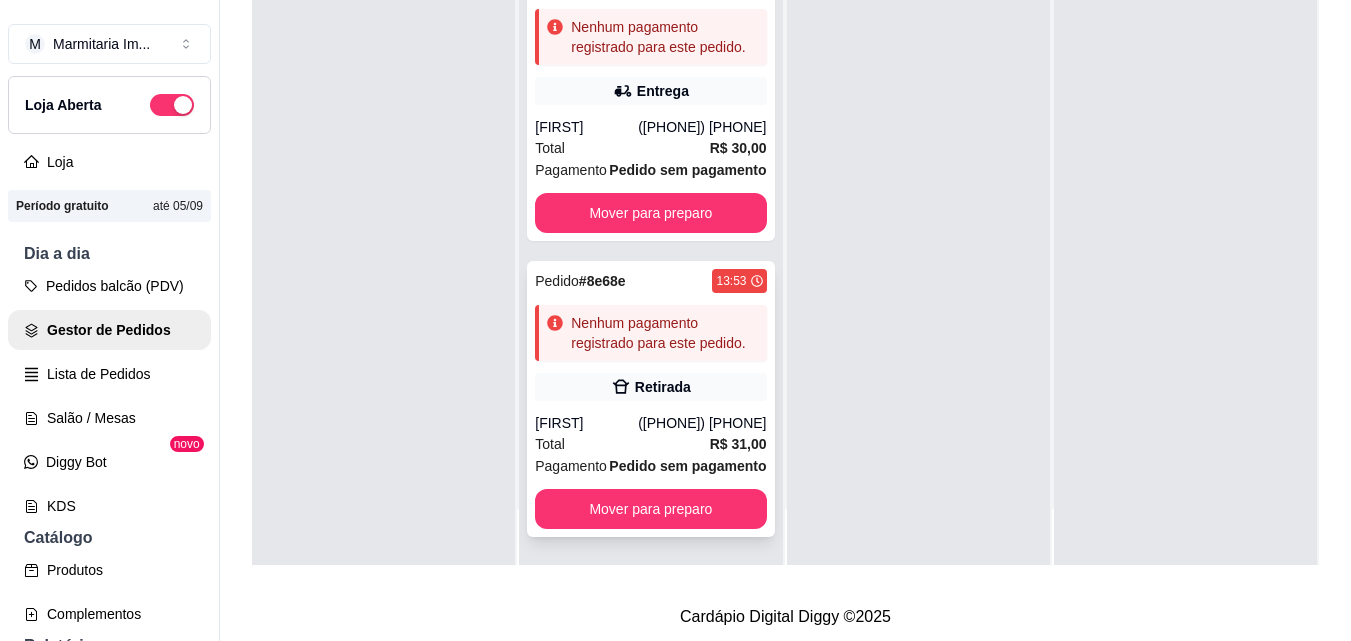 click on "Nenhum pagamento registrado para este pedido." at bounding box center (664, 333) 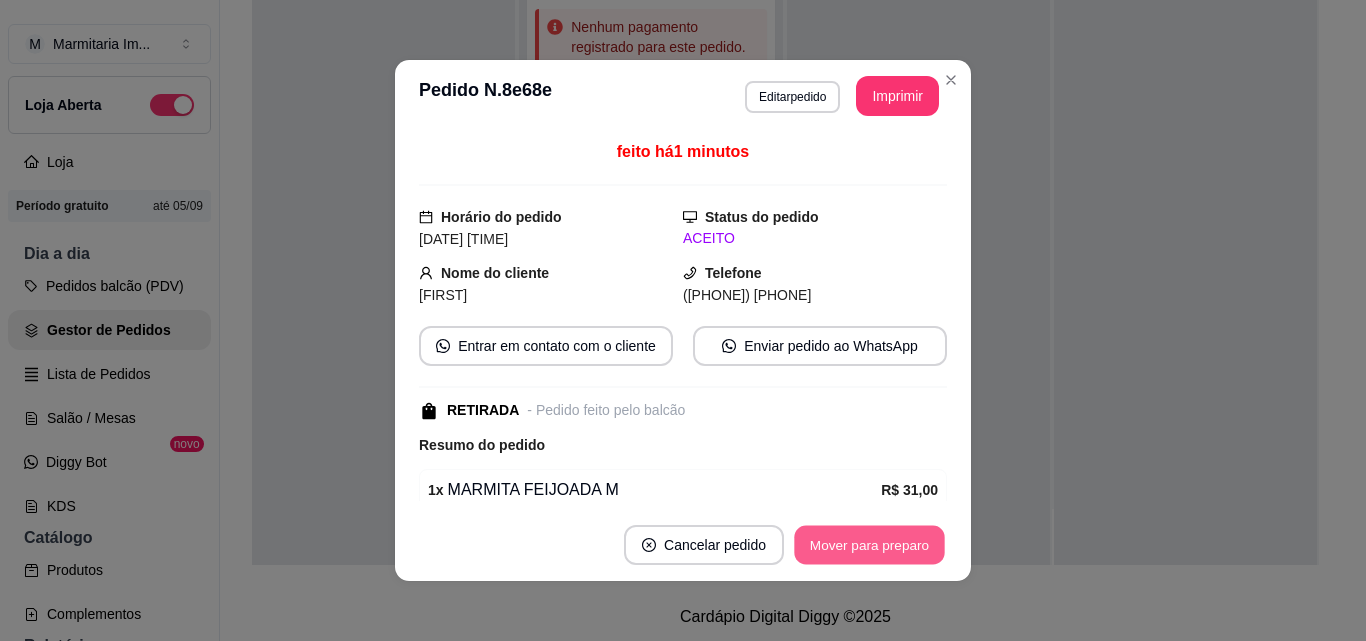 click on "Mover para preparo" at bounding box center [869, 545] 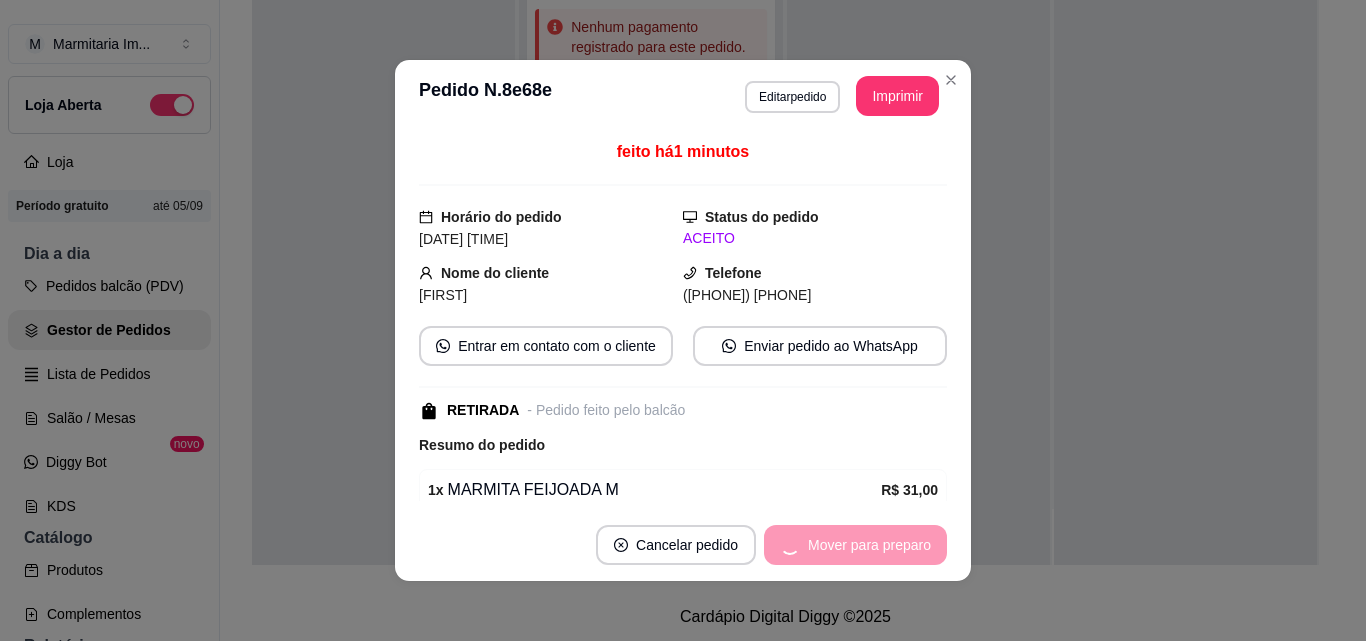 scroll, scrollTop: 0, scrollLeft: 0, axis: both 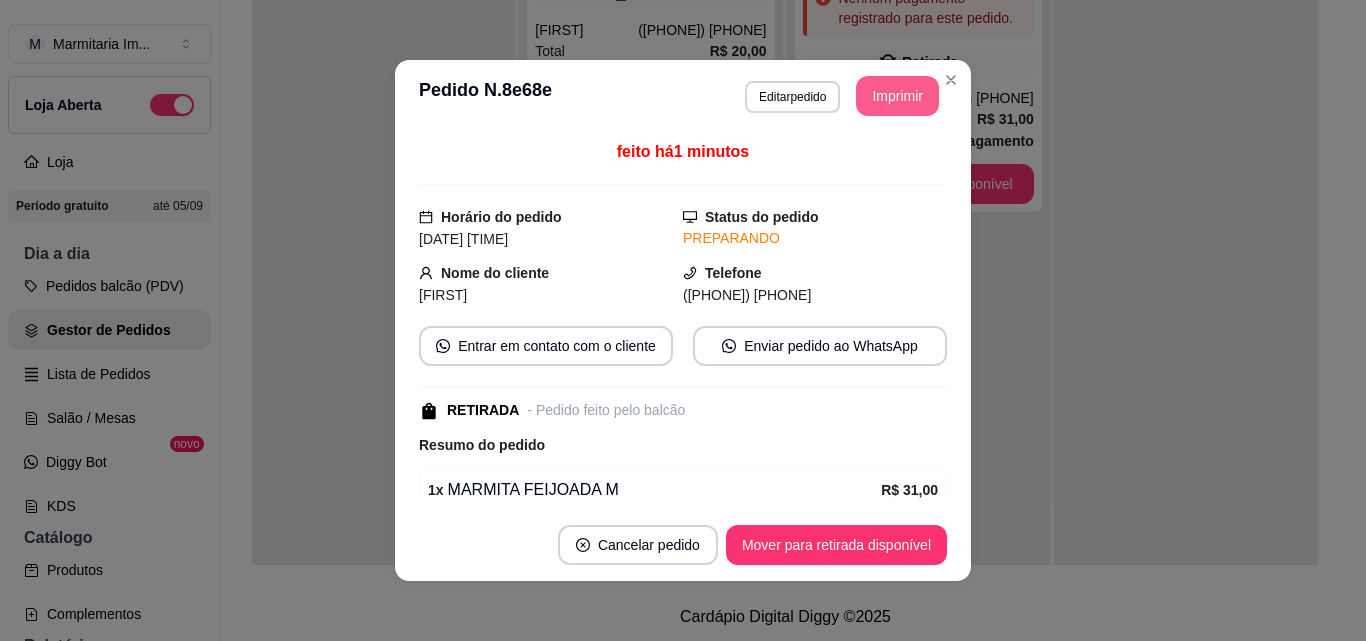 click on "Imprimir" at bounding box center (897, 96) 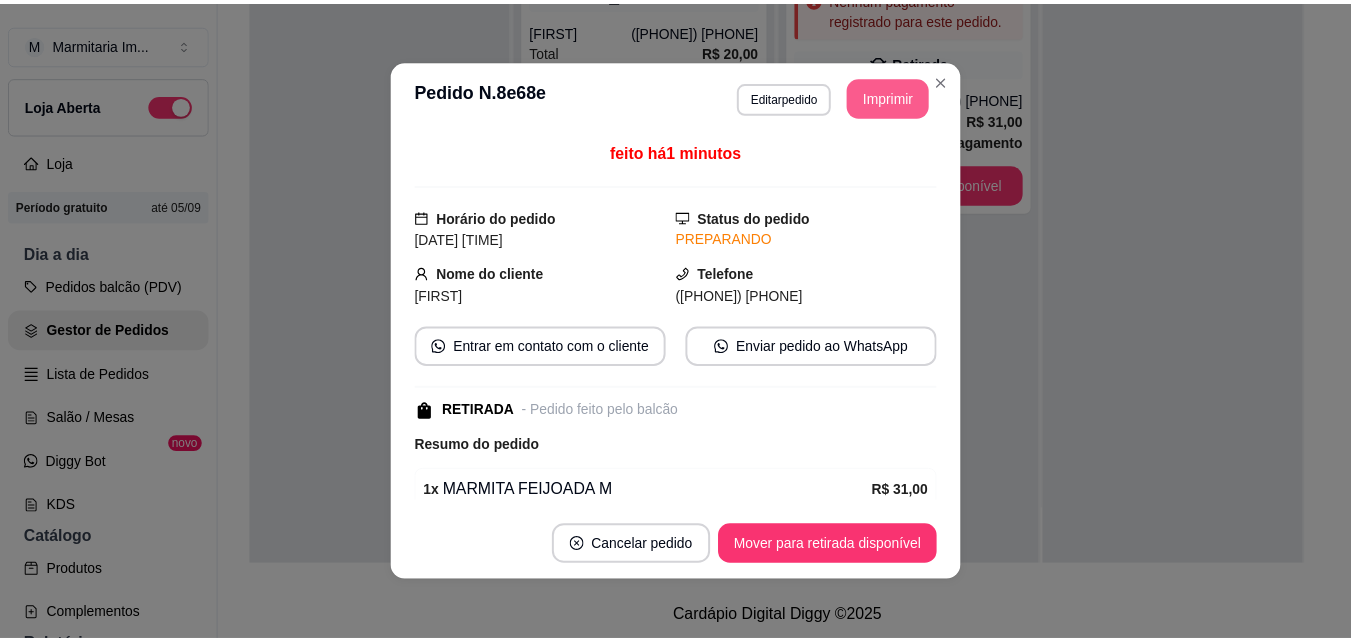 scroll, scrollTop: 0, scrollLeft: 0, axis: both 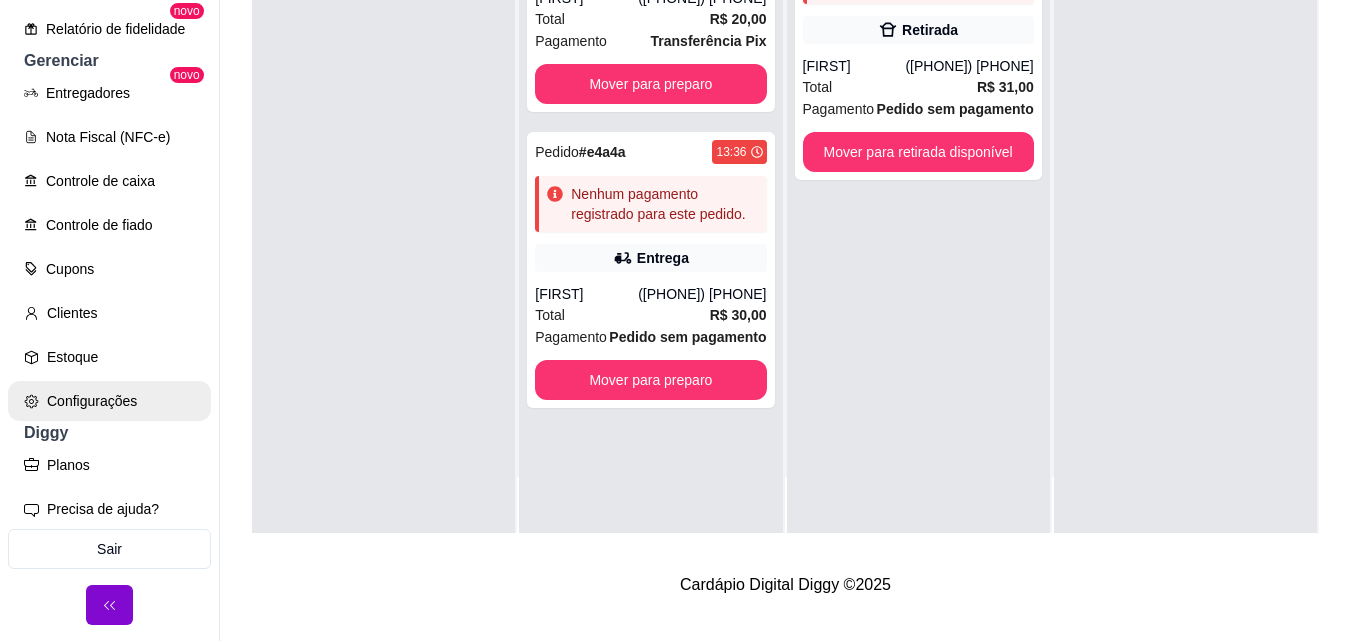 click on "Configurações" at bounding box center [109, 401] 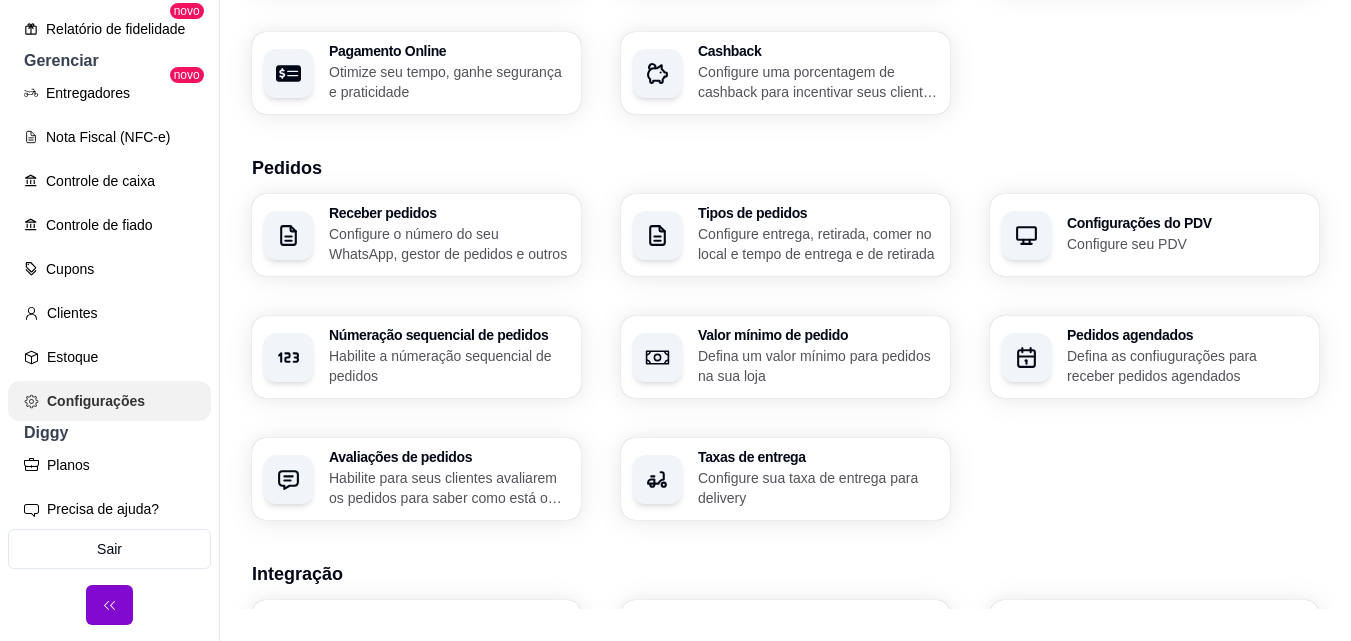 scroll, scrollTop: 0, scrollLeft: 0, axis: both 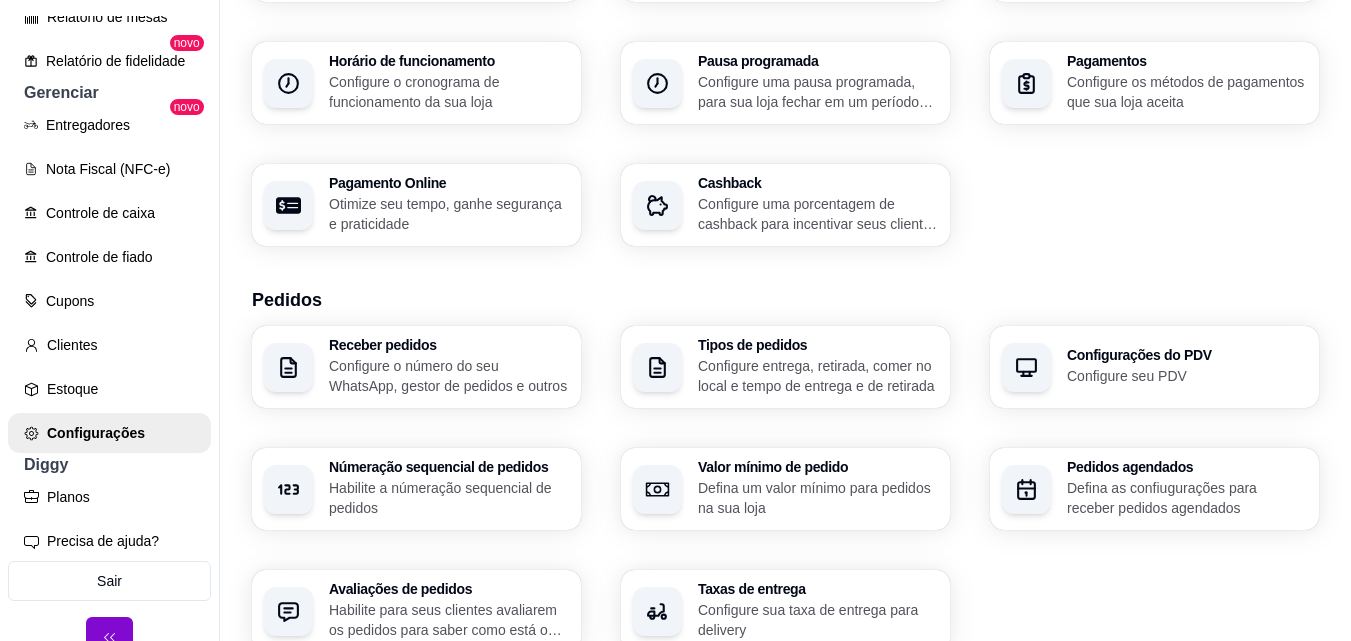 click on "Habilite a númeração sequencial de pedidos" at bounding box center (449, 498) 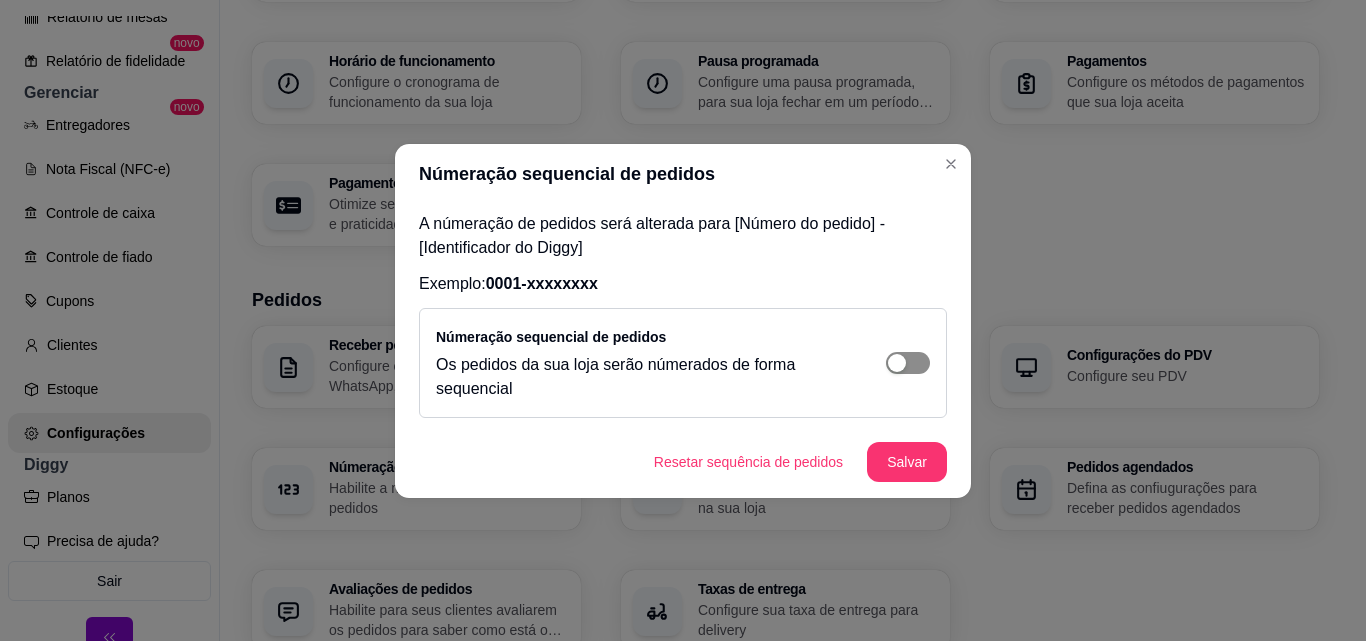 click at bounding box center (897, 363) 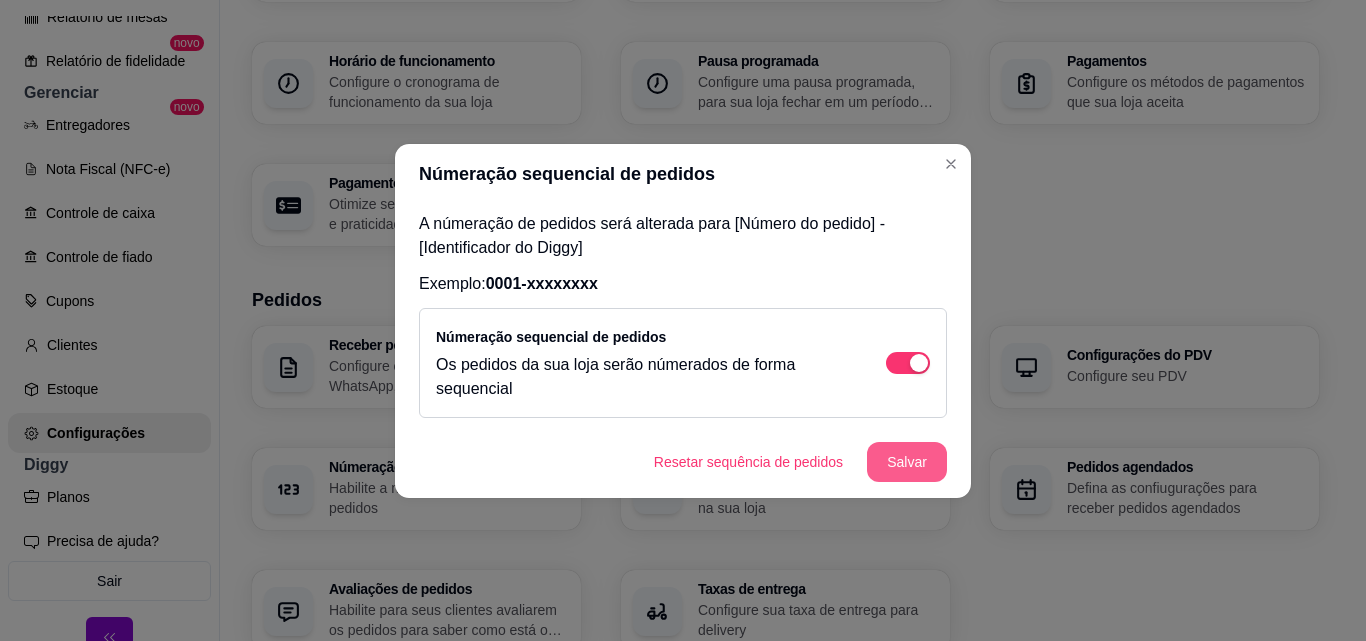 click on "Salvar" at bounding box center [907, 462] 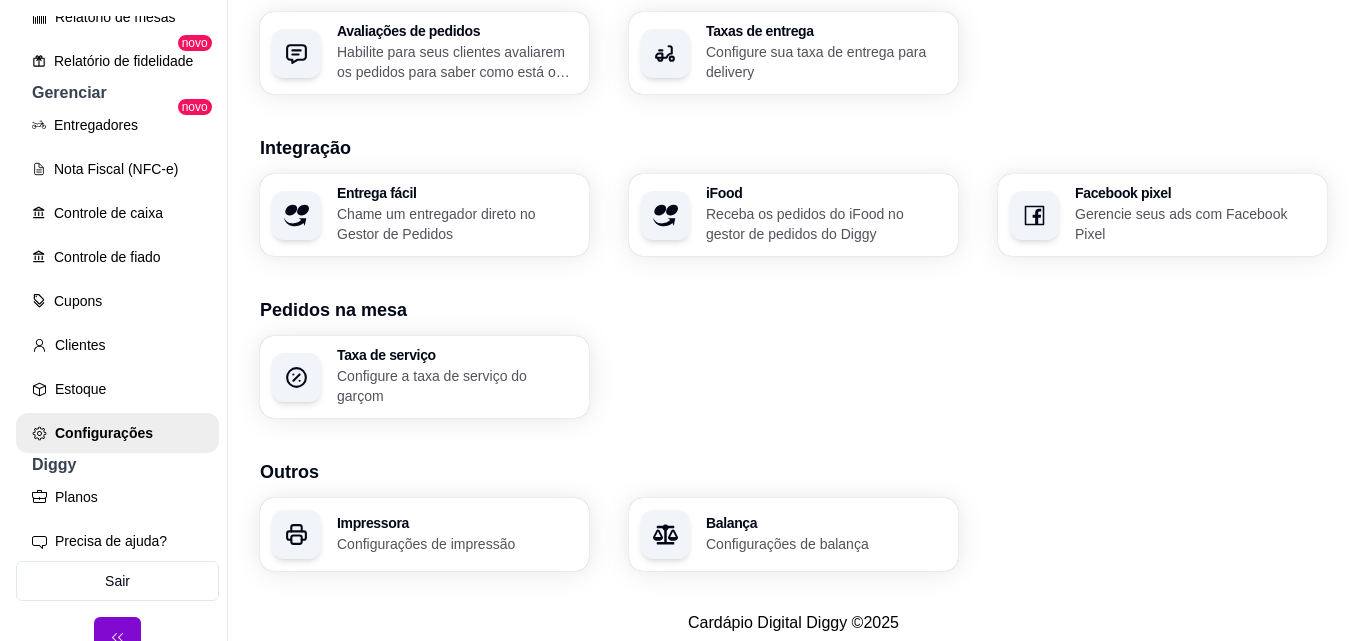 scroll, scrollTop: 783, scrollLeft: 0, axis: vertical 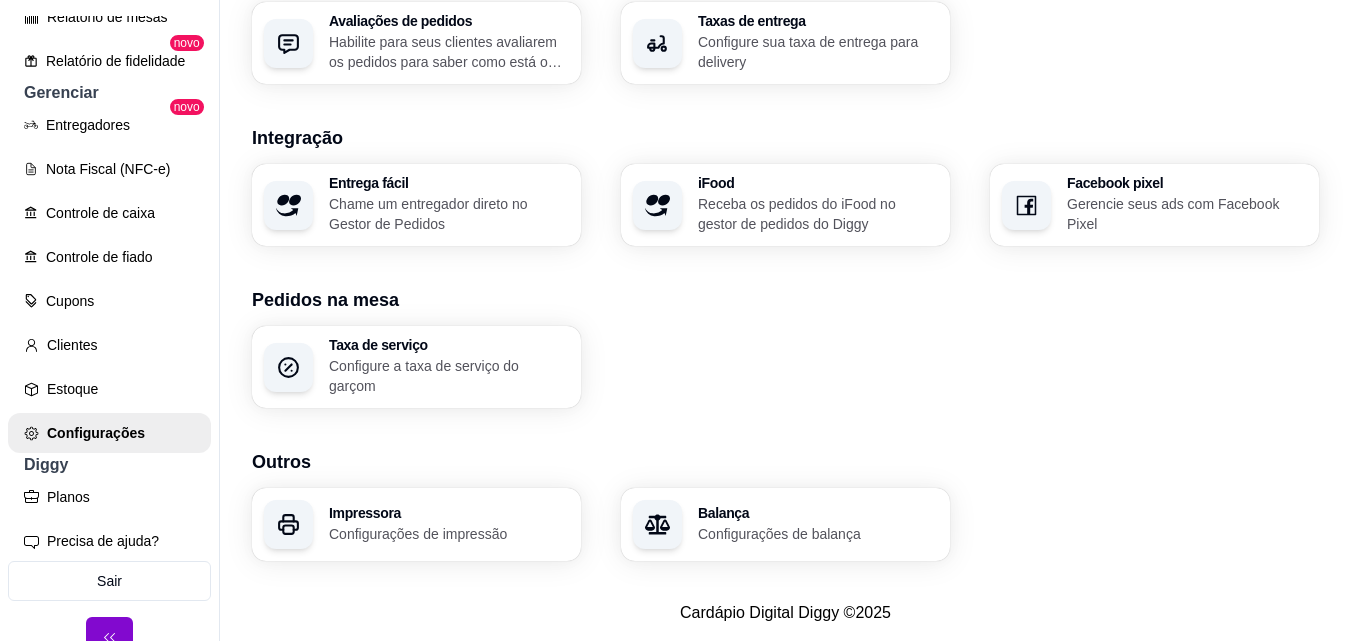 click on "Impressora Configurações de impressão" at bounding box center [449, 525] 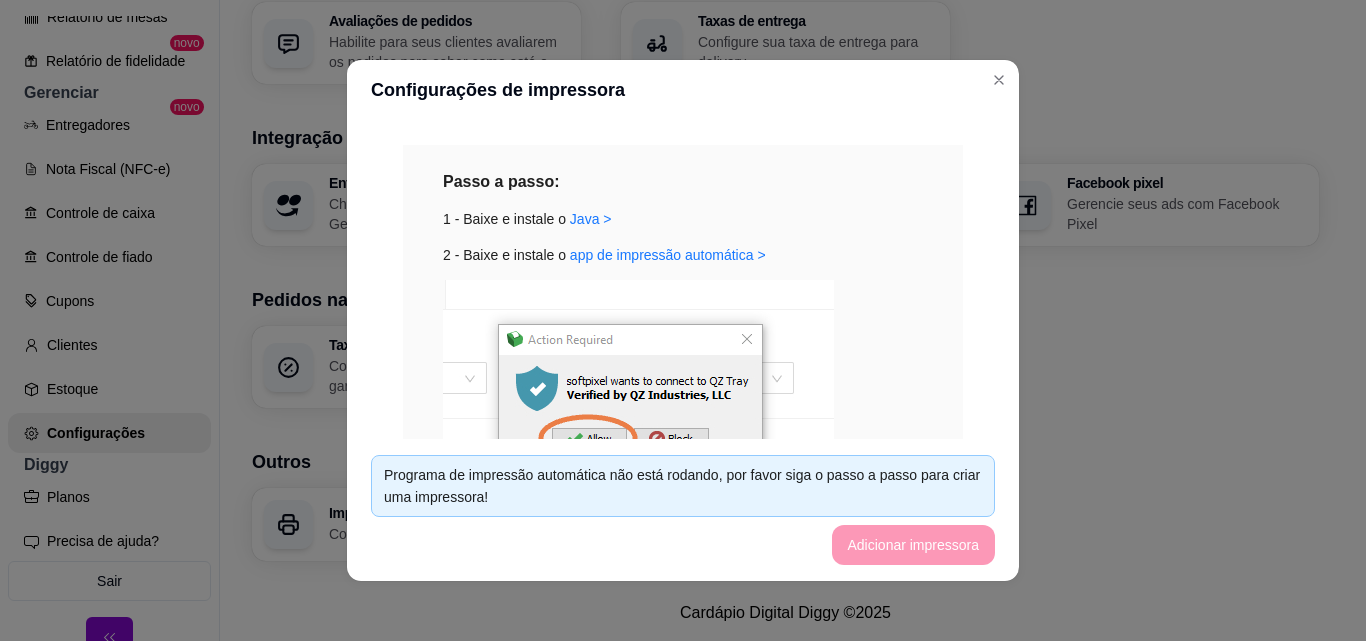 scroll, scrollTop: 191, scrollLeft: 0, axis: vertical 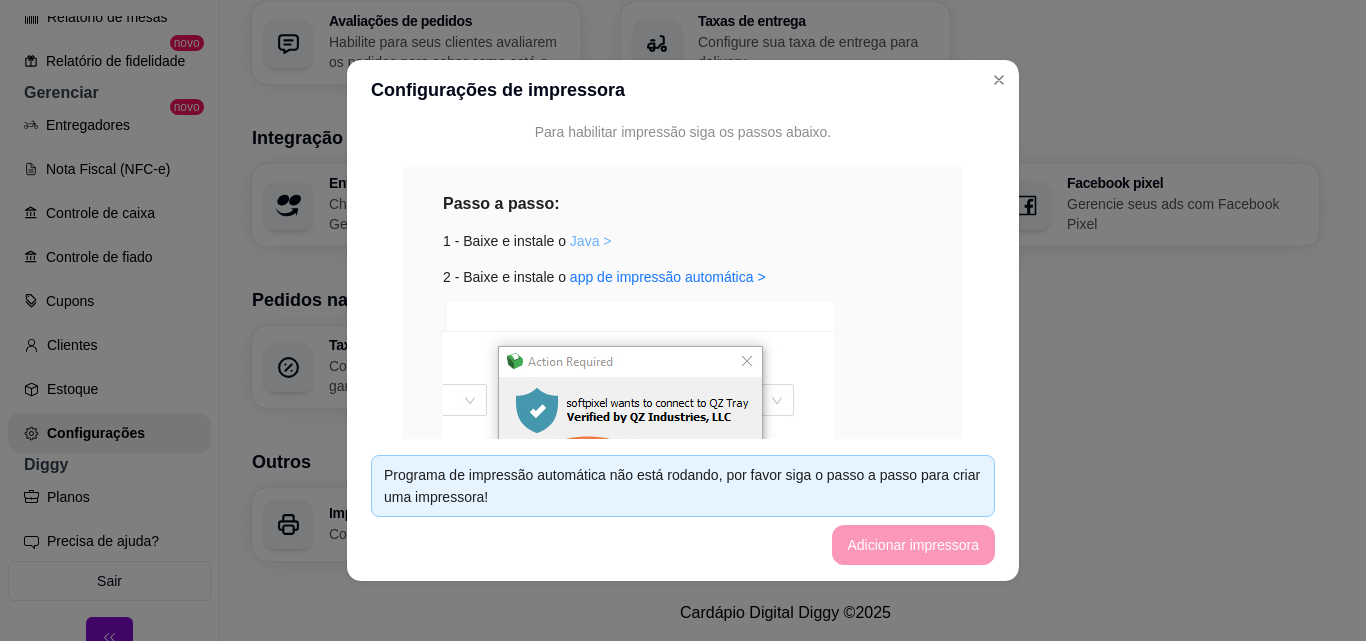 click on "Java >" at bounding box center [591, 241] 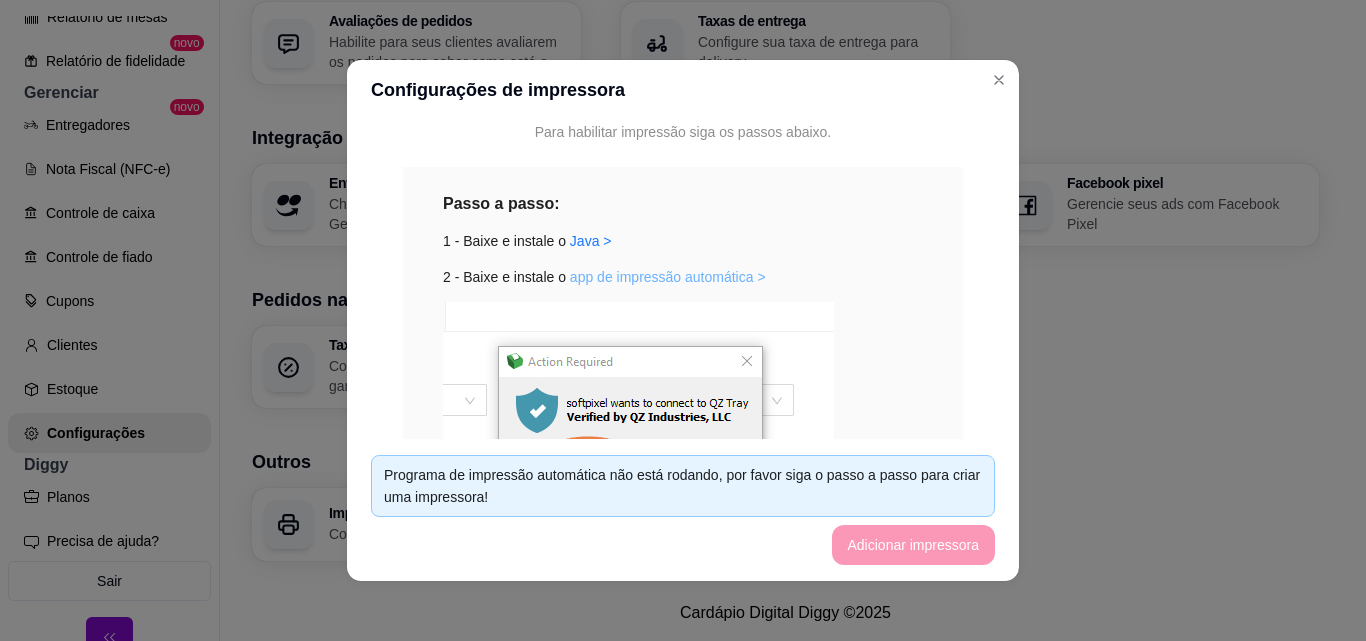 click on "app de impressão automática >" at bounding box center [668, 277] 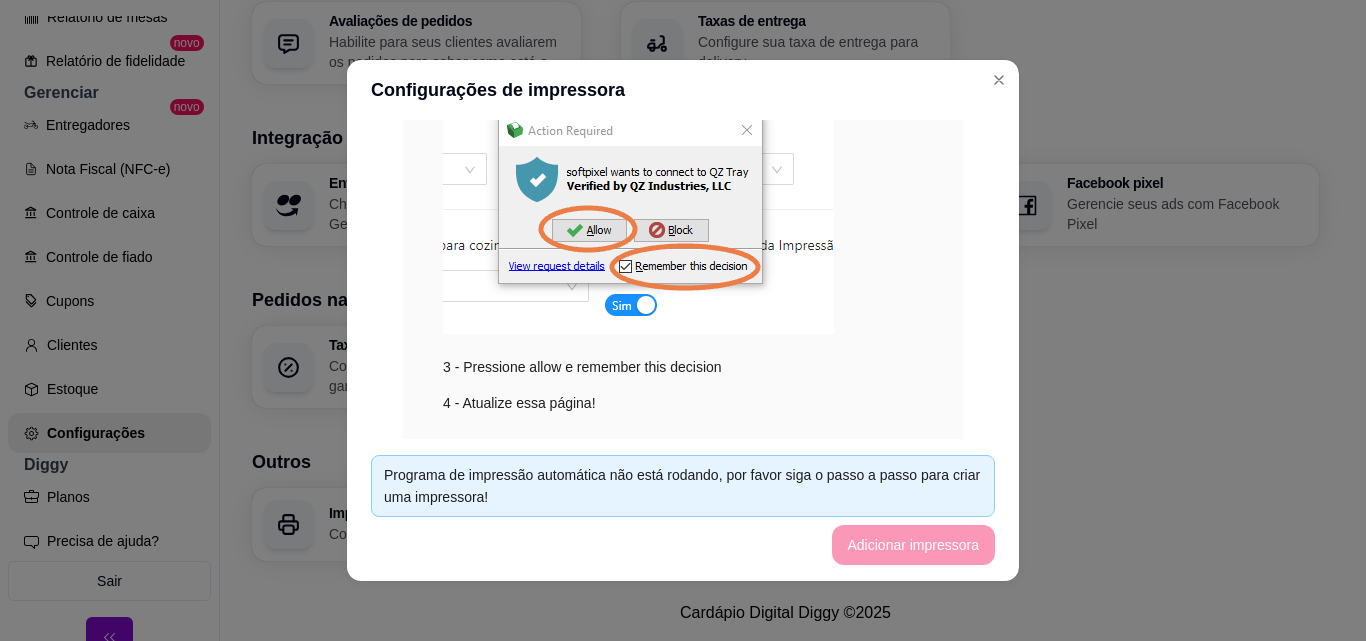 scroll, scrollTop: 491, scrollLeft: 0, axis: vertical 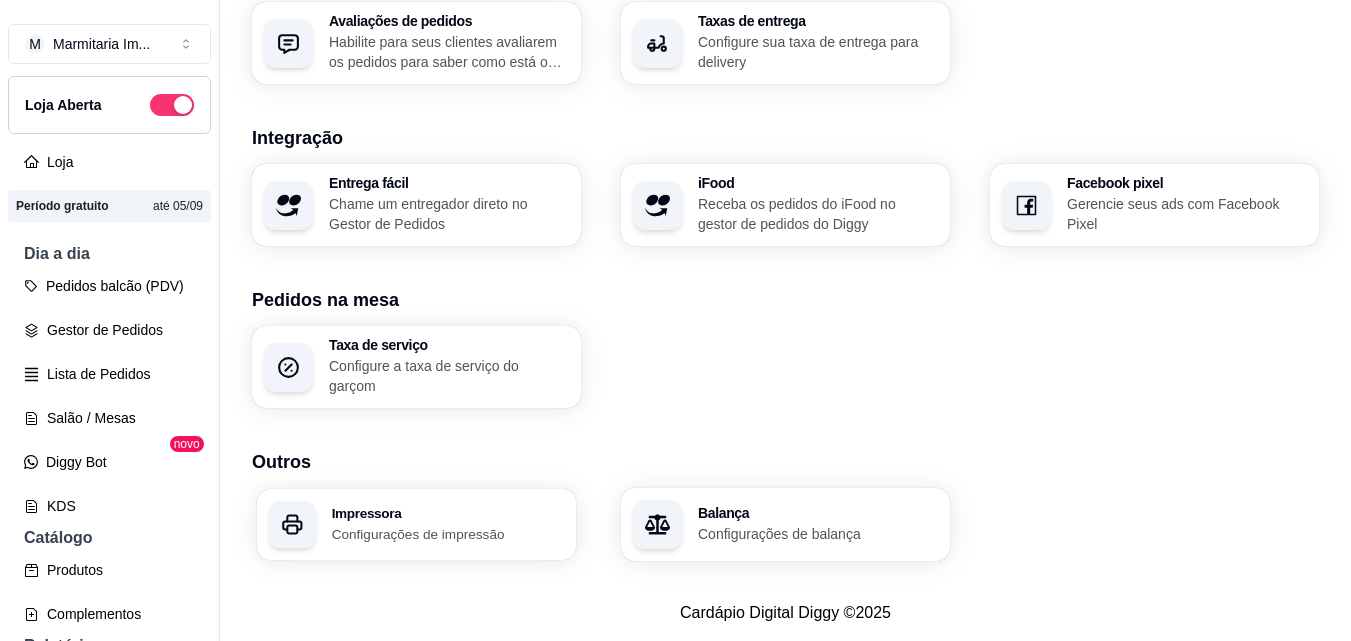 click on "Impressora" at bounding box center (448, 513) 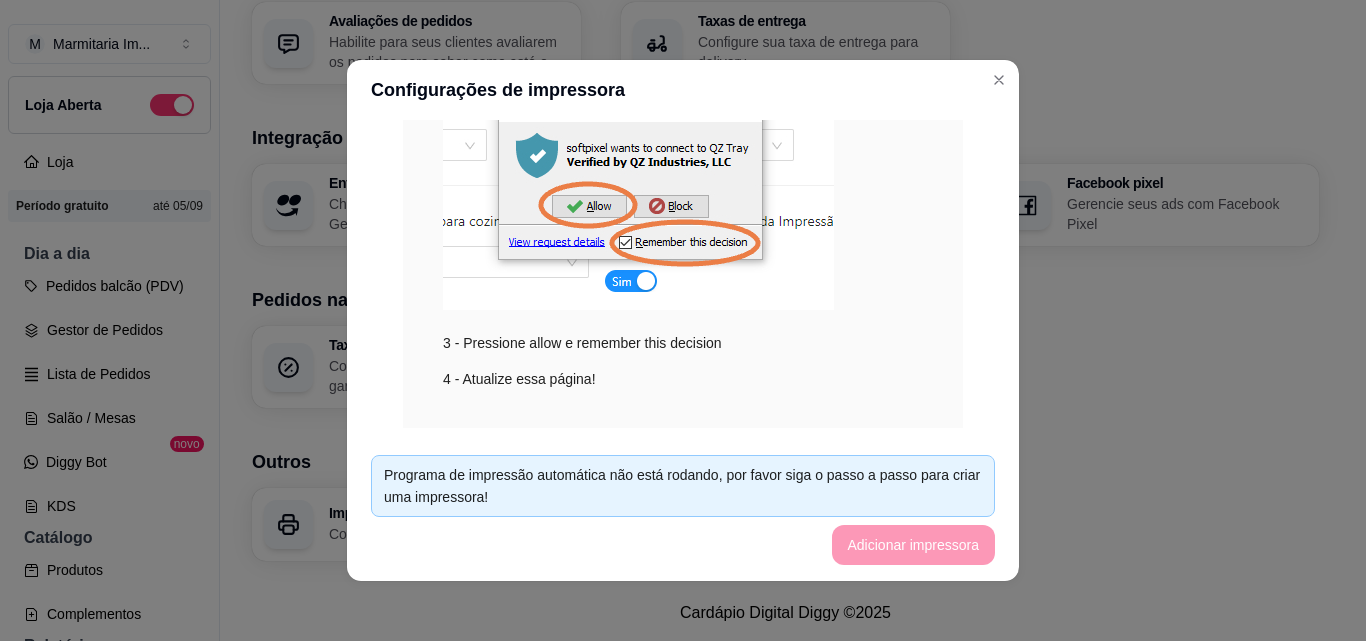 scroll, scrollTop: 491, scrollLeft: 0, axis: vertical 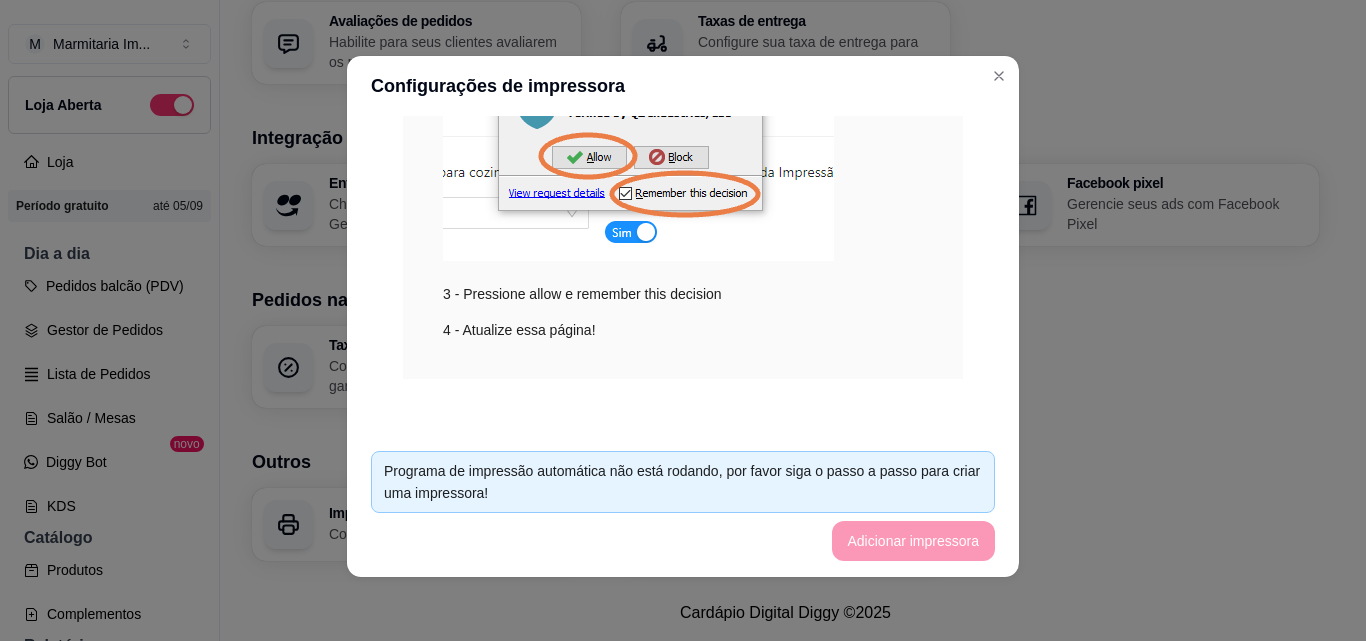 click on "Programa de impressão automática não está rodando, por favor siga o passo a passo para criar uma impressora! Adicionar impressora" at bounding box center (683, 506) 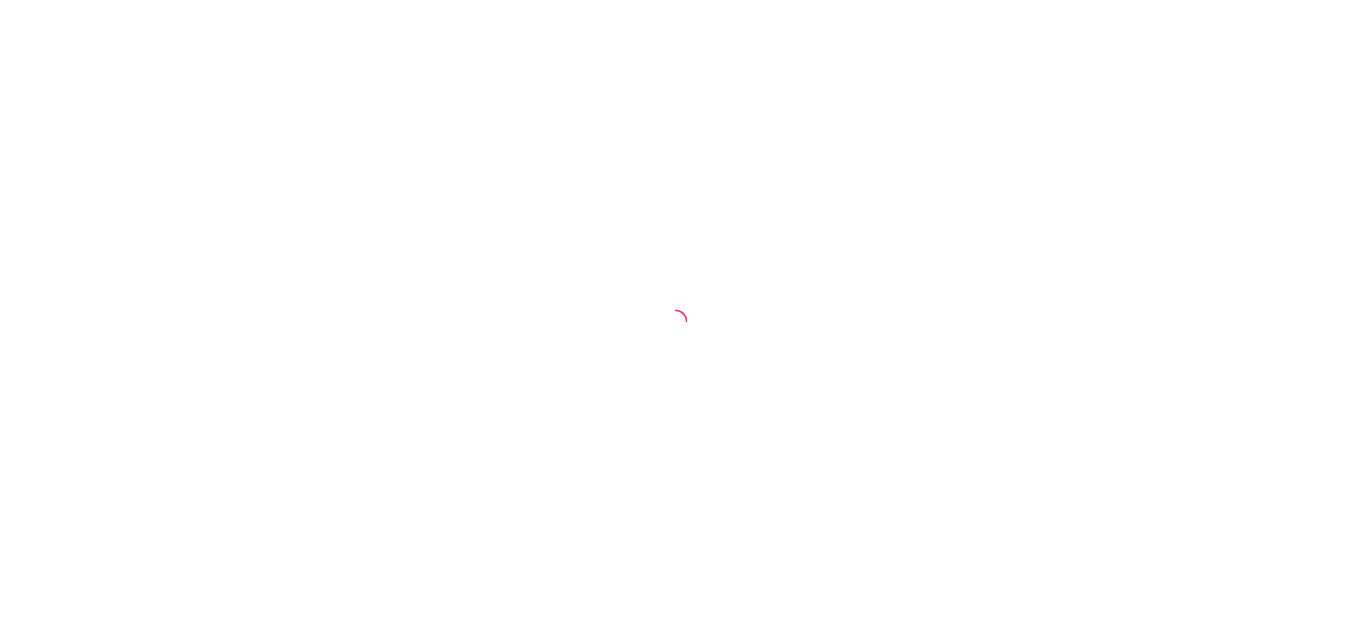 scroll, scrollTop: 0, scrollLeft: 0, axis: both 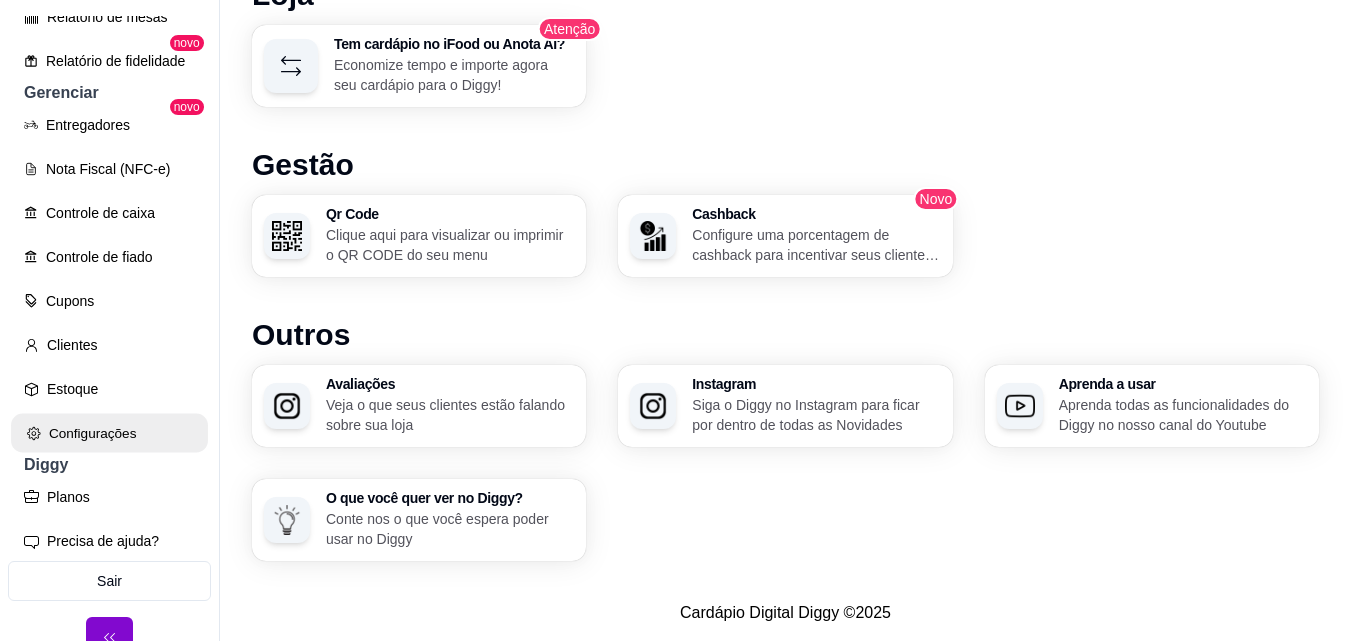 click on "Configurações" at bounding box center (109, 433) 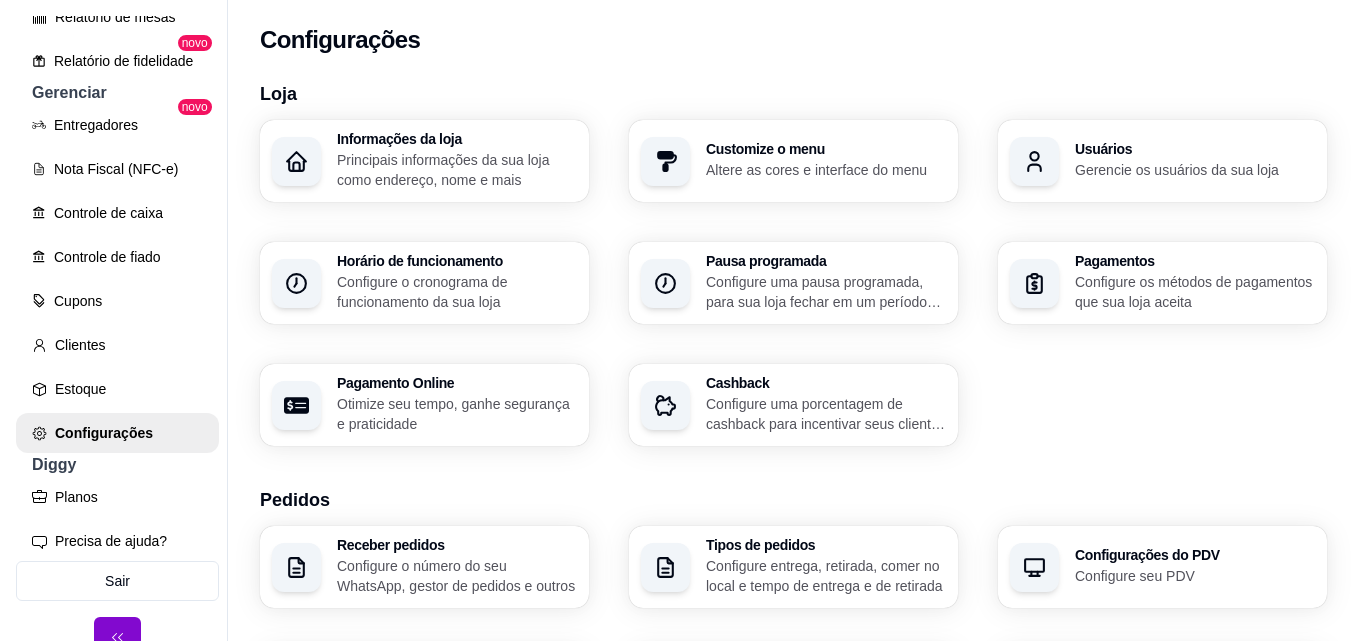 scroll, scrollTop: 783, scrollLeft: 0, axis: vertical 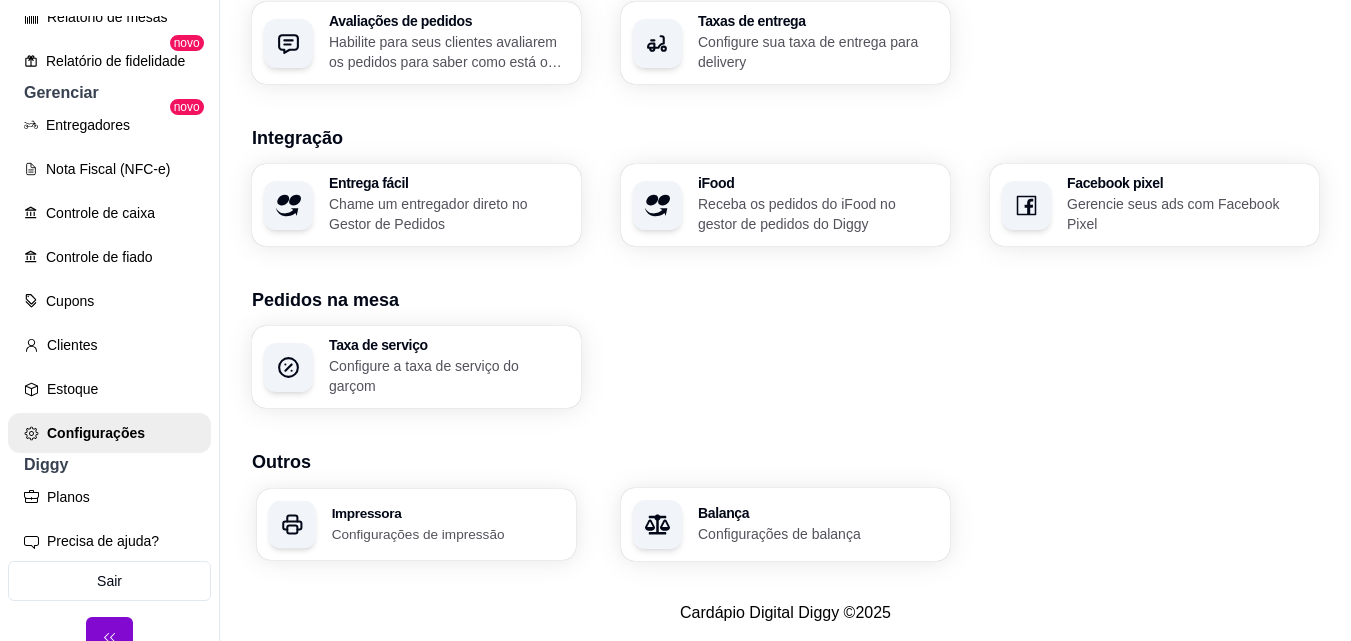click on "Configurações de impressão" at bounding box center (448, 533) 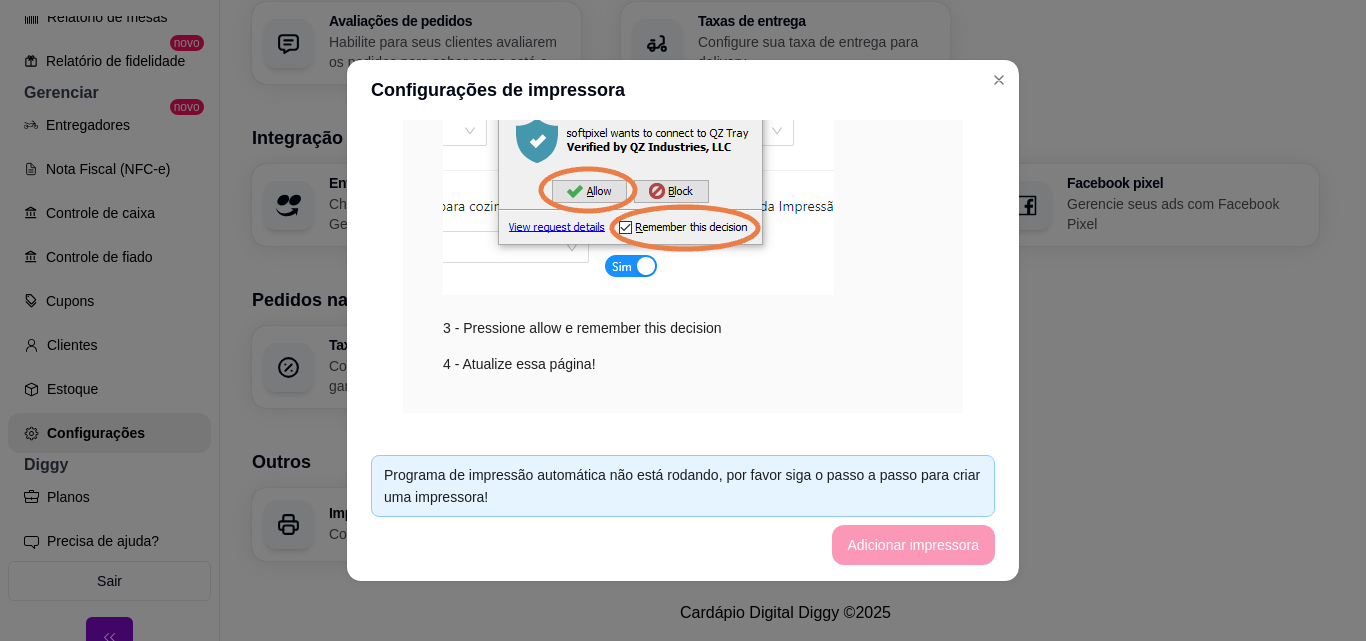 scroll, scrollTop: 491, scrollLeft: 0, axis: vertical 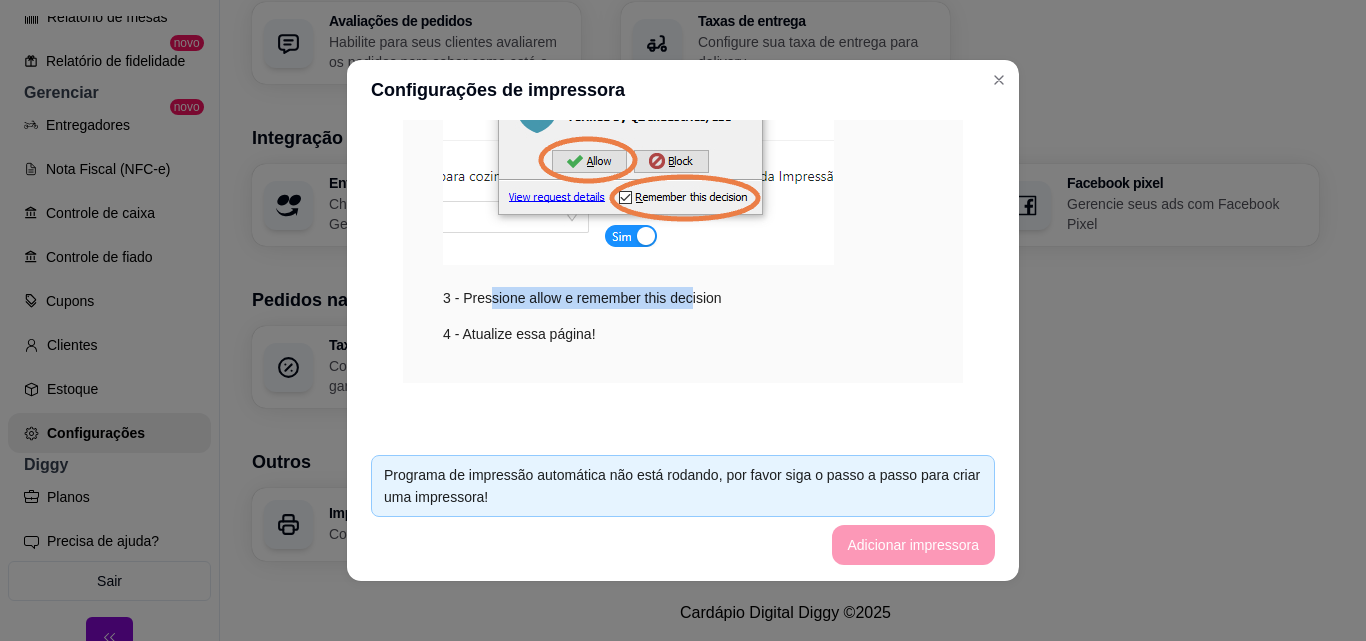 drag, startPoint x: 481, startPoint y: 303, endPoint x: 683, endPoint y: 303, distance: 202 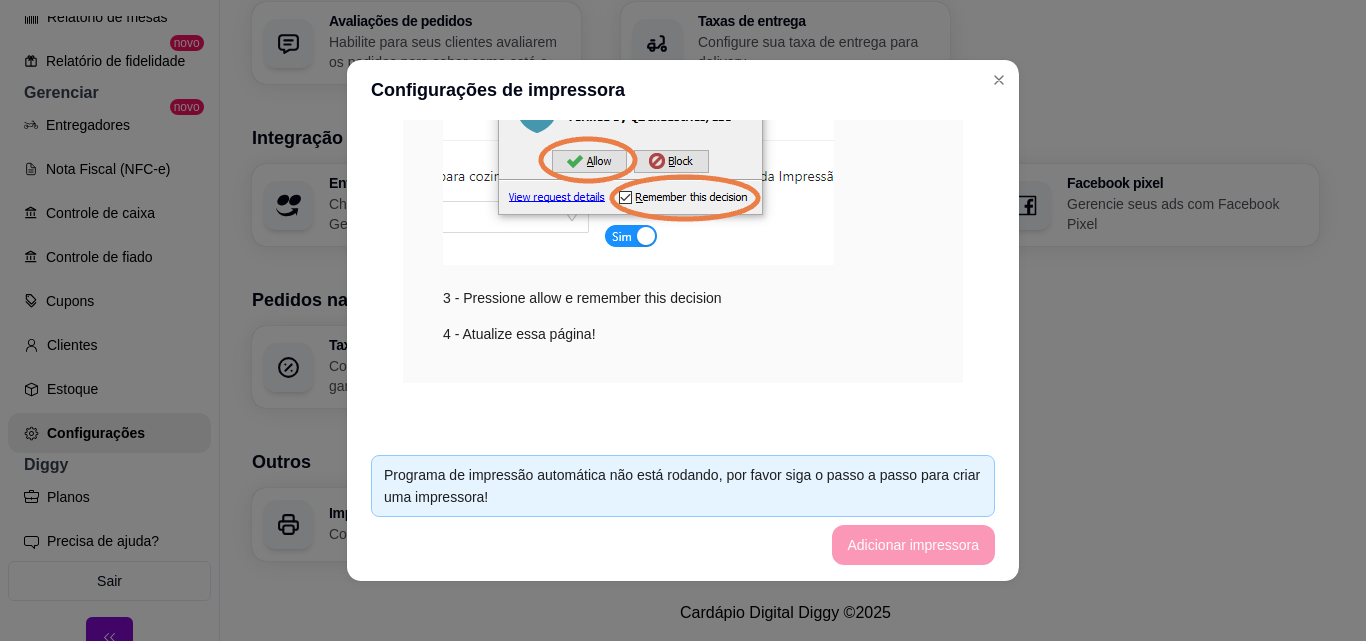 click on "Passo a passo: 1 - Baixe e instale o   Java > 2 - Baixe e instale o   app de impressão automática >   3 - Pressione allow e remember this decision 4 - Atualize essa página!" at bounding box center (683, 125) 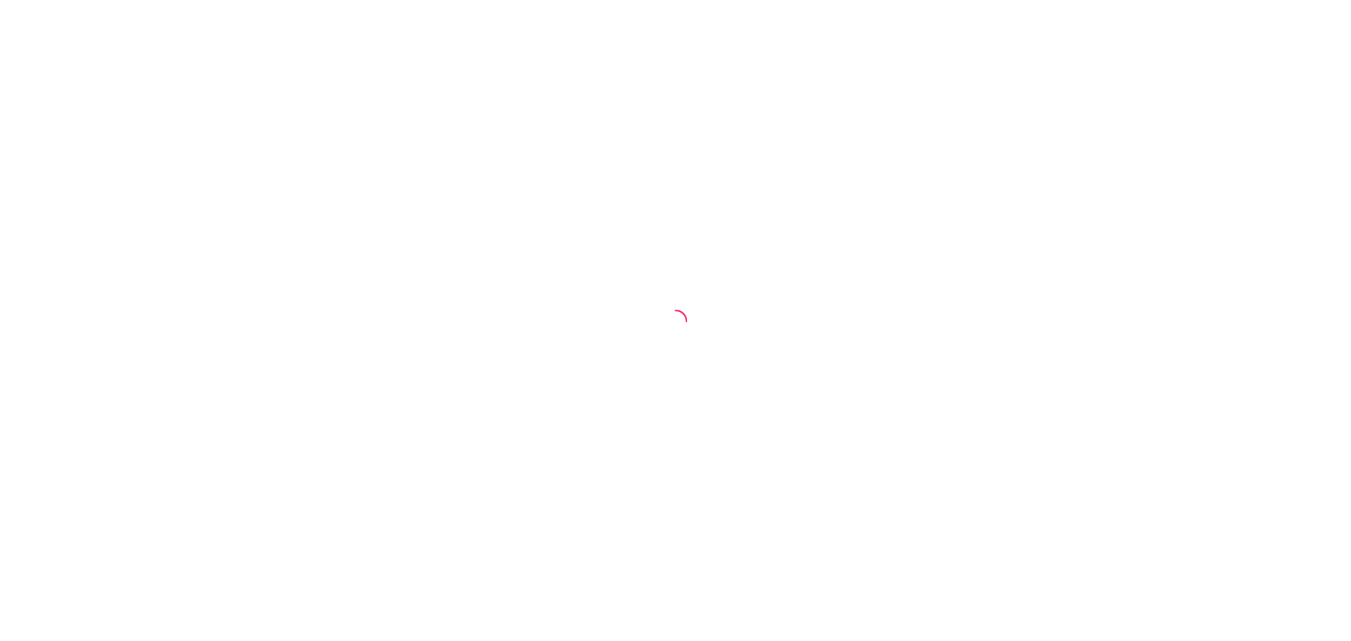 scroll, scrollTop: 0, scrollLeft: 0, axis: both 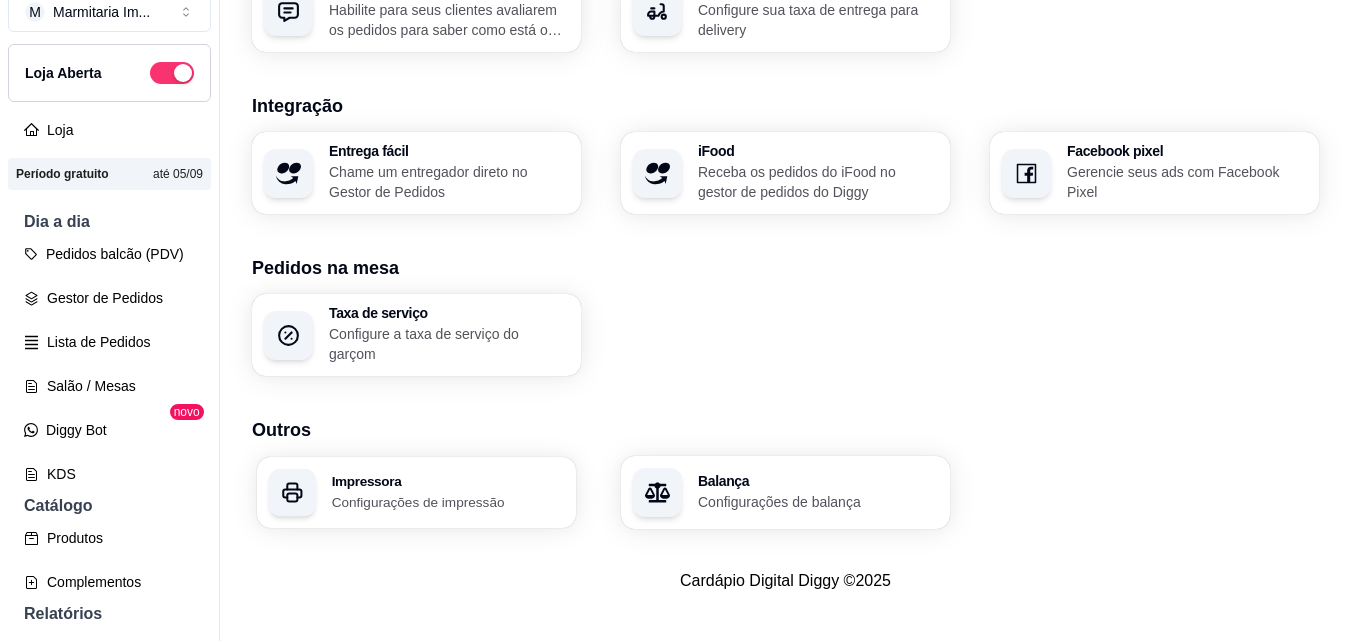 click on "Impressora Configurações de impressão" at bounding box center (448, 492) 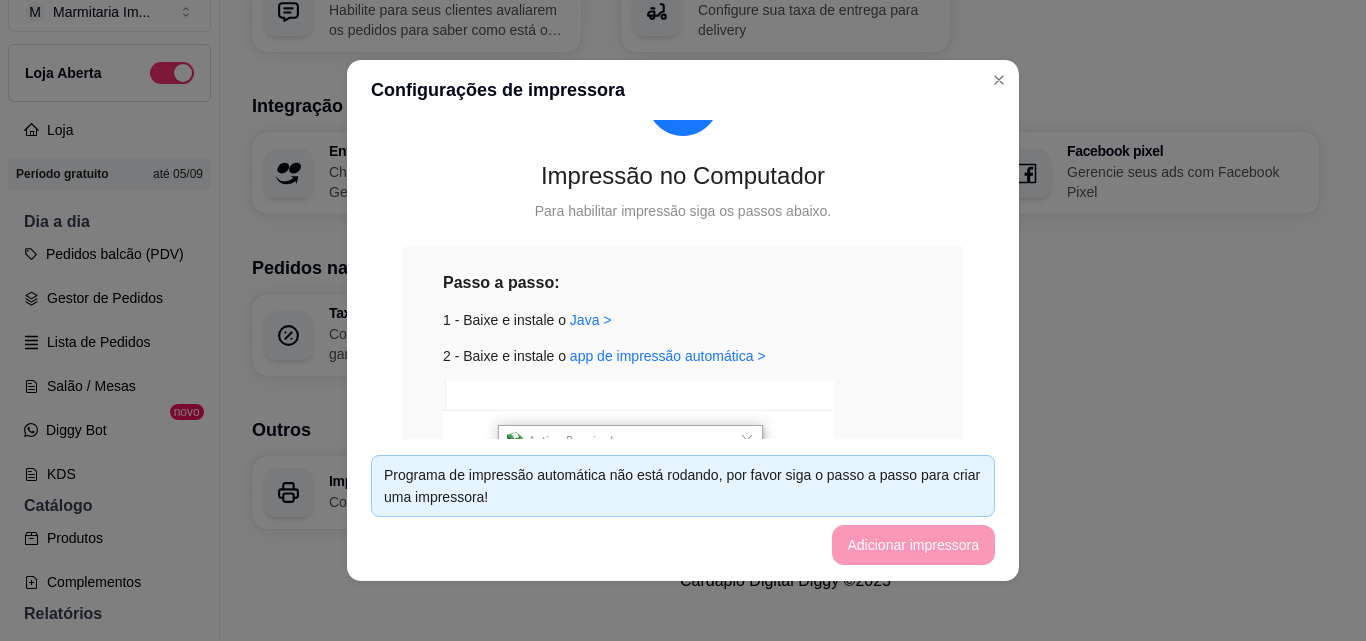 scroll, scrollTop: 491, scrollLeft: 0, axis: vertical 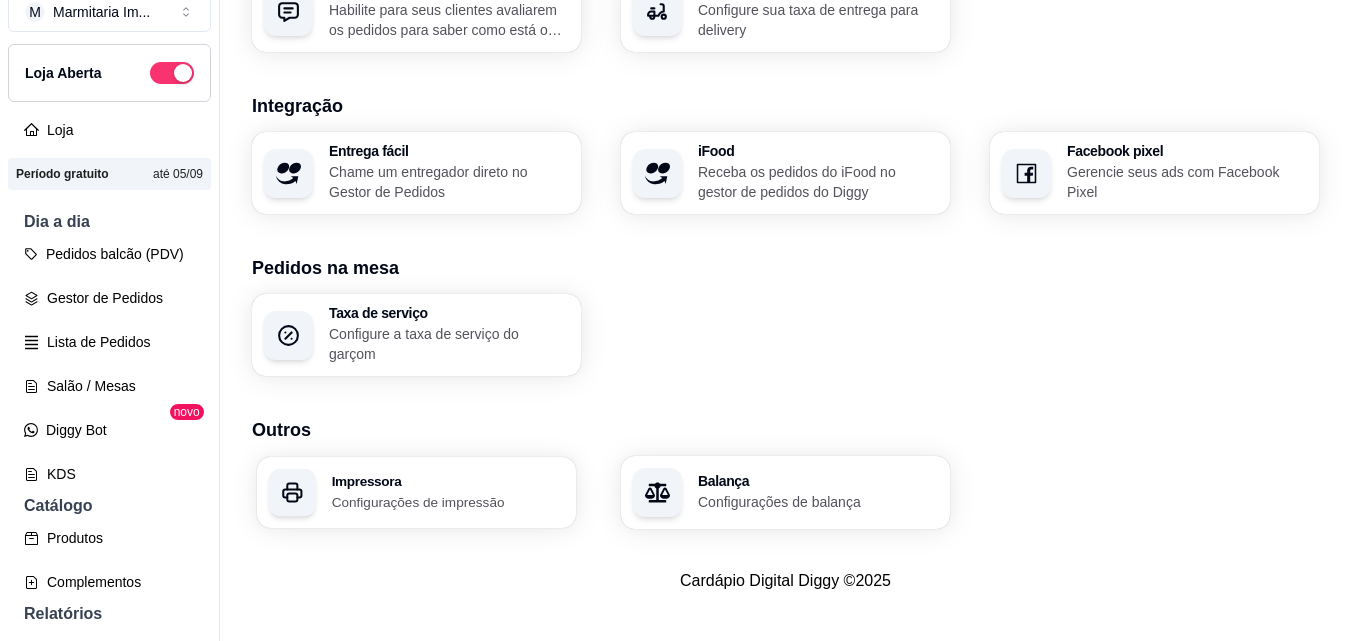 click on "Configurações de impressão" at bounding box center [448, 501] 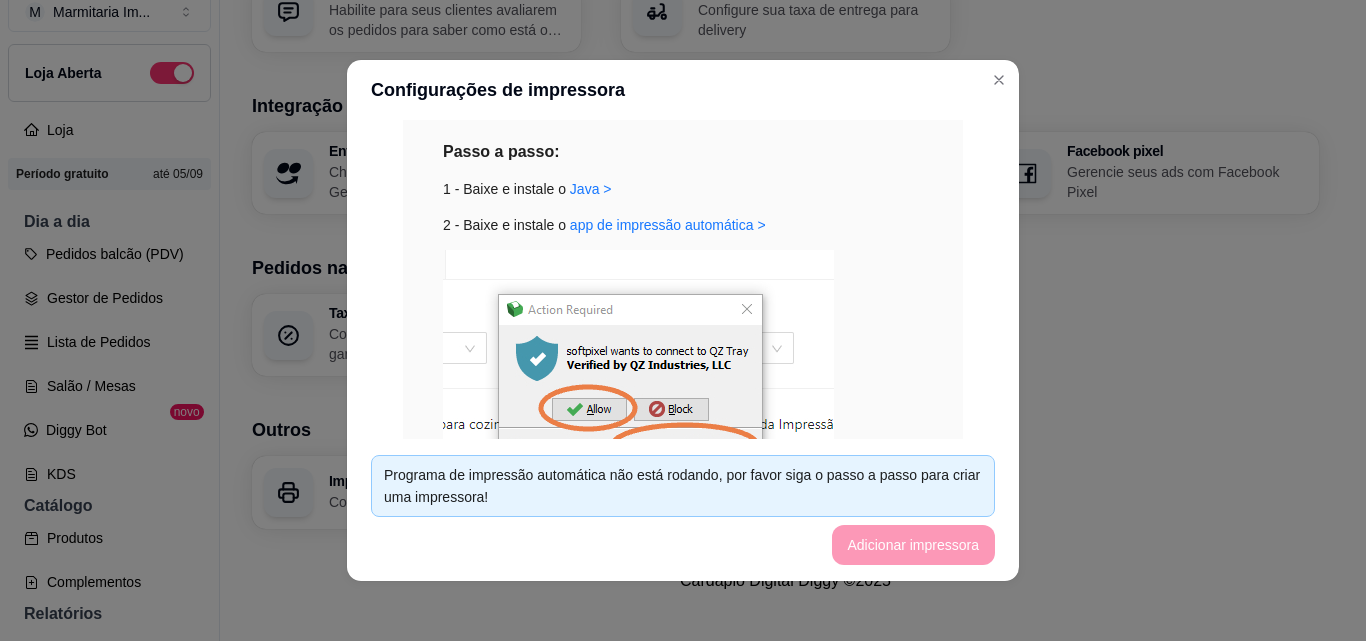 scroll, scrollTop: 300, scrollLeft: 0, axis: vertical 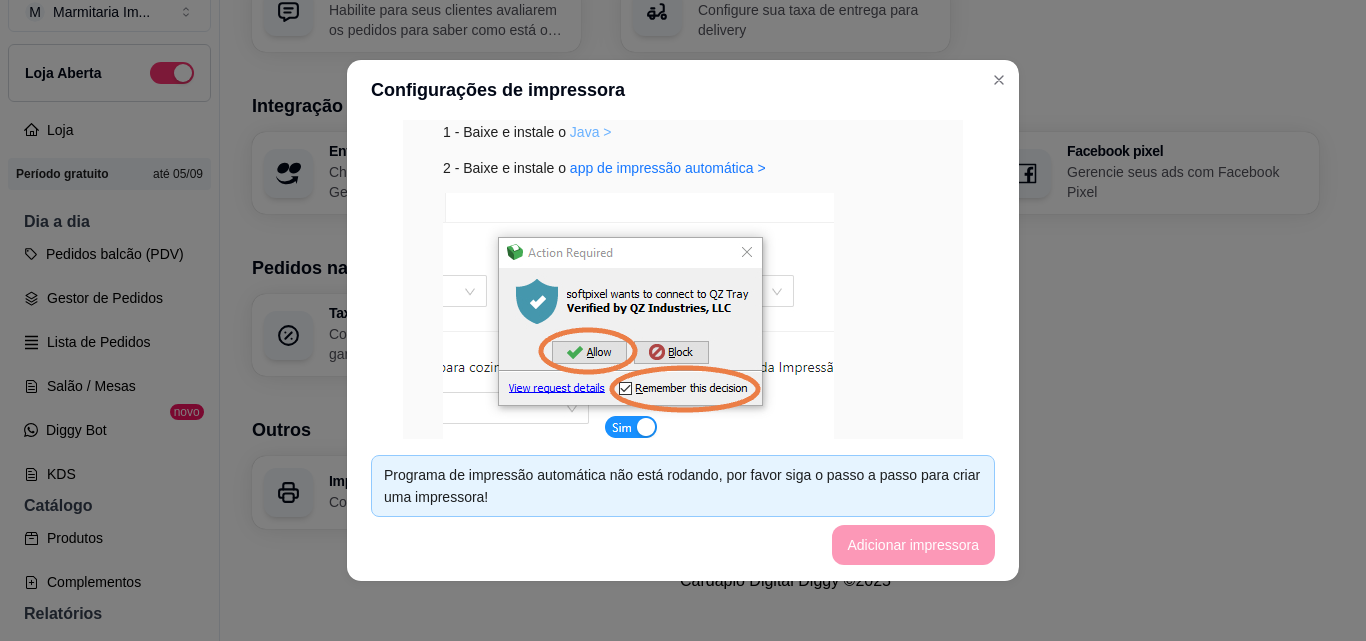 click on "Java >" at bounding box center (591, 132) 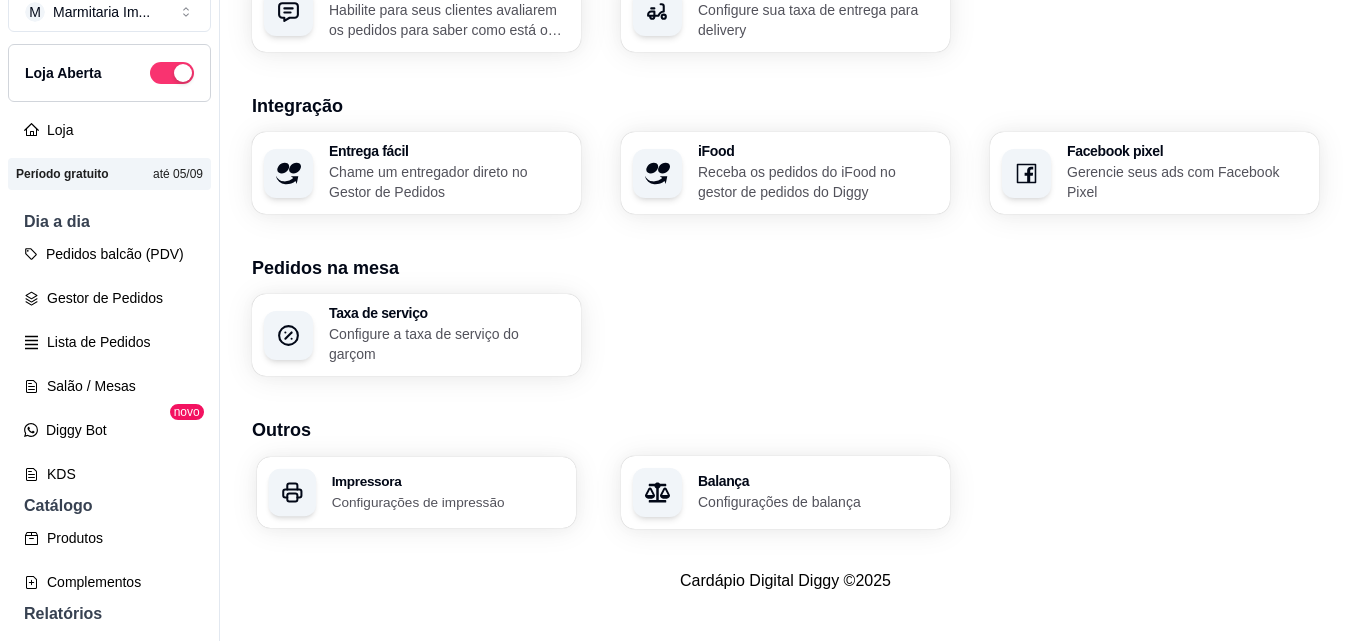 click on "Impressora Configurações de impressão" at bounding box center [416, 492] 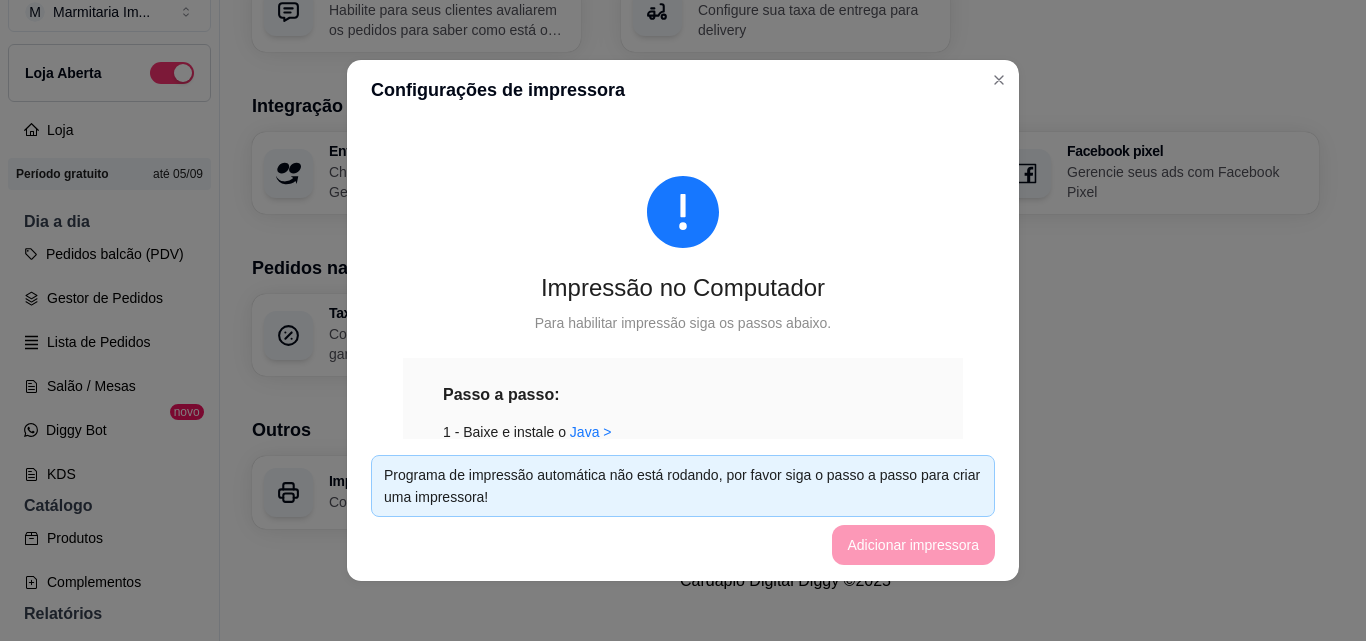 scroll, scrollTop: 4, scrollLeft: 0, axis: vertical 